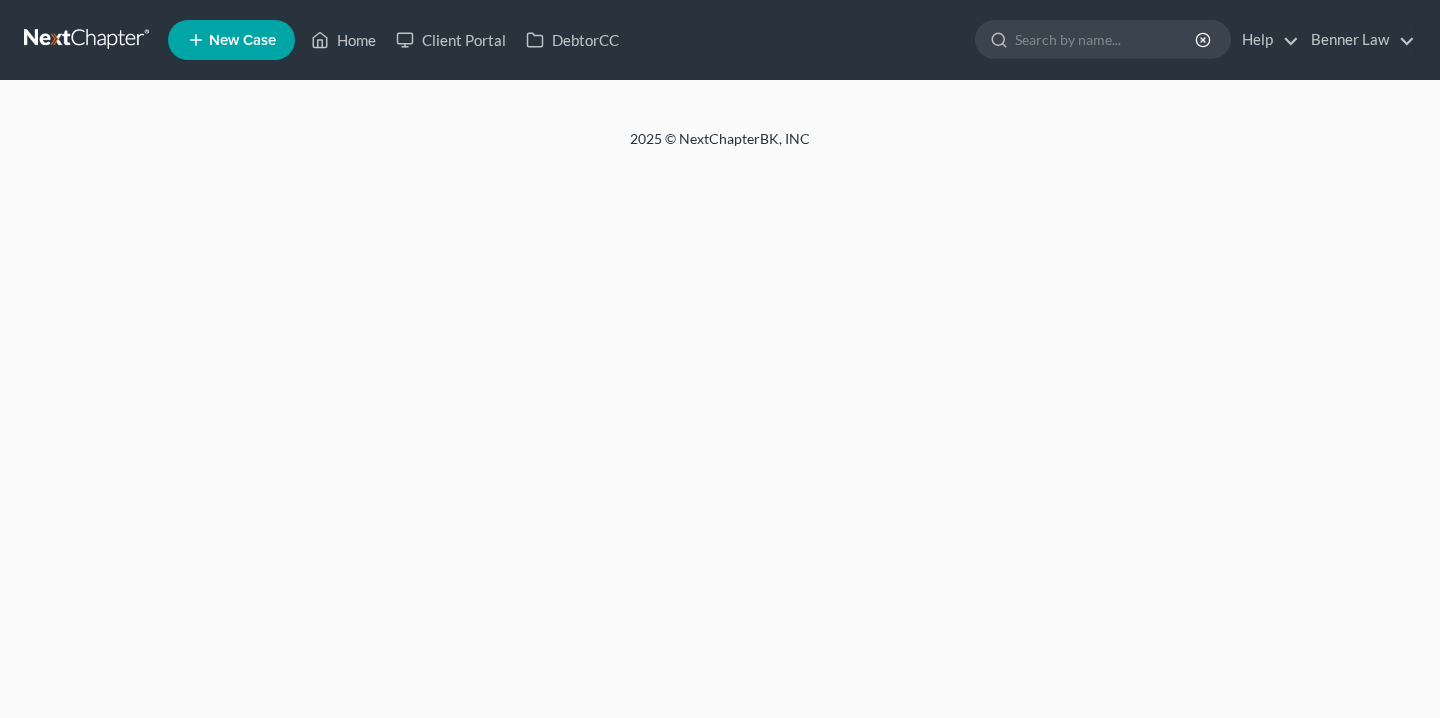scroll, scrollTop: 0, scrollLeft: 0, axis: both 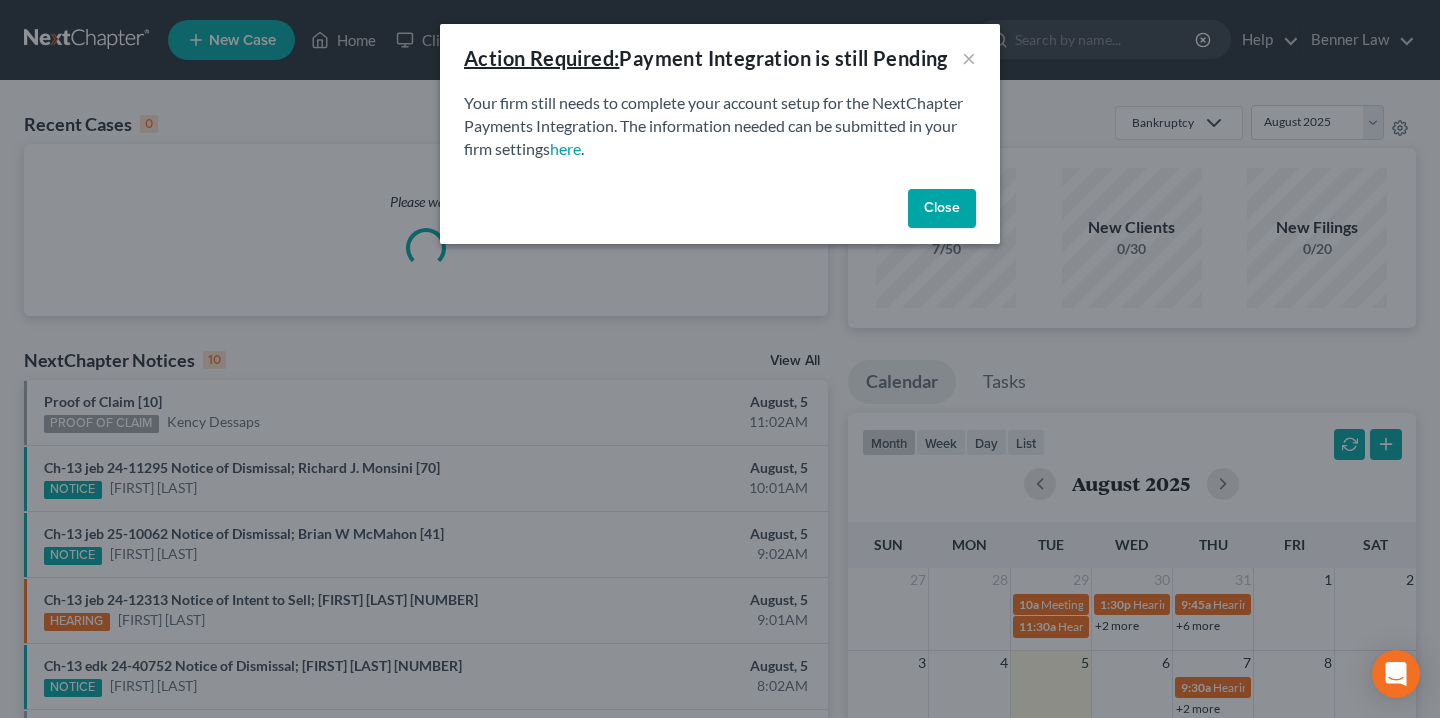 click on "Close" at bounding box center (720, 213) 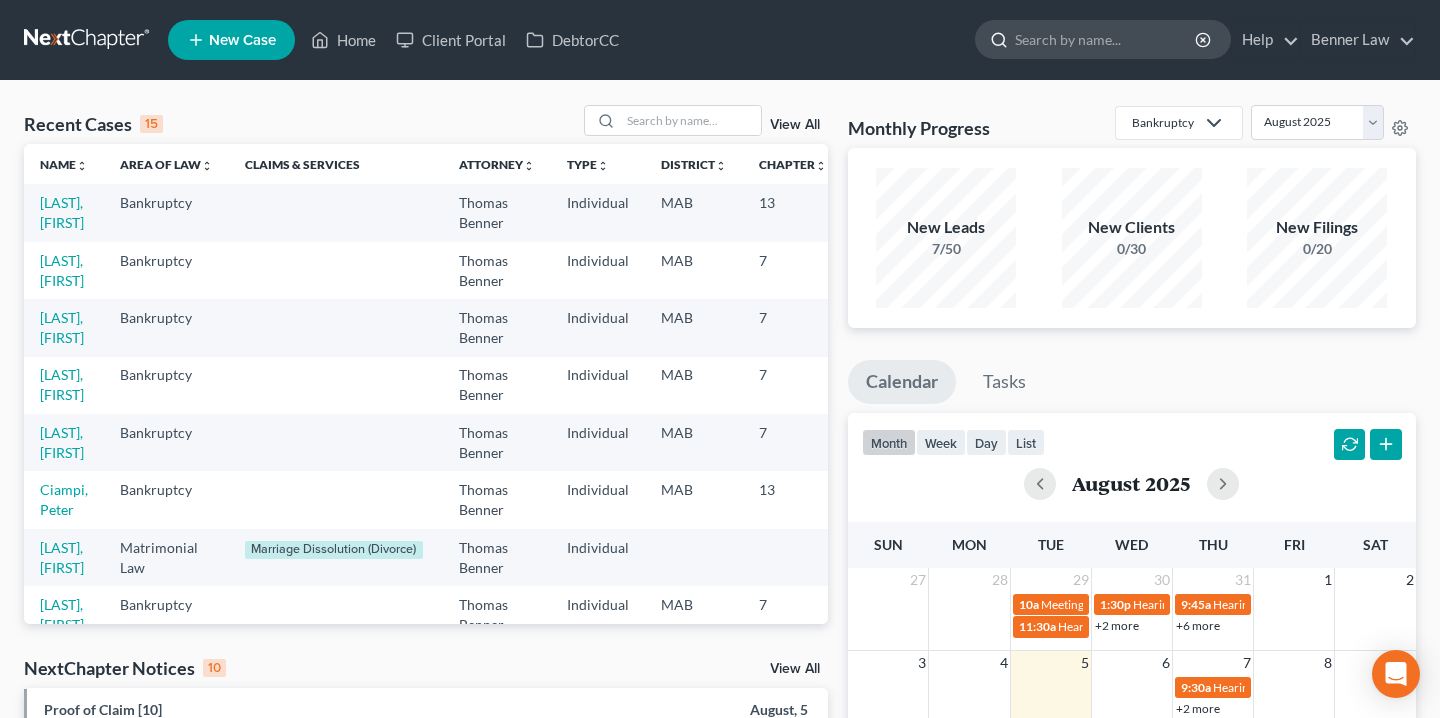 click at bounding box center [1106, 39] 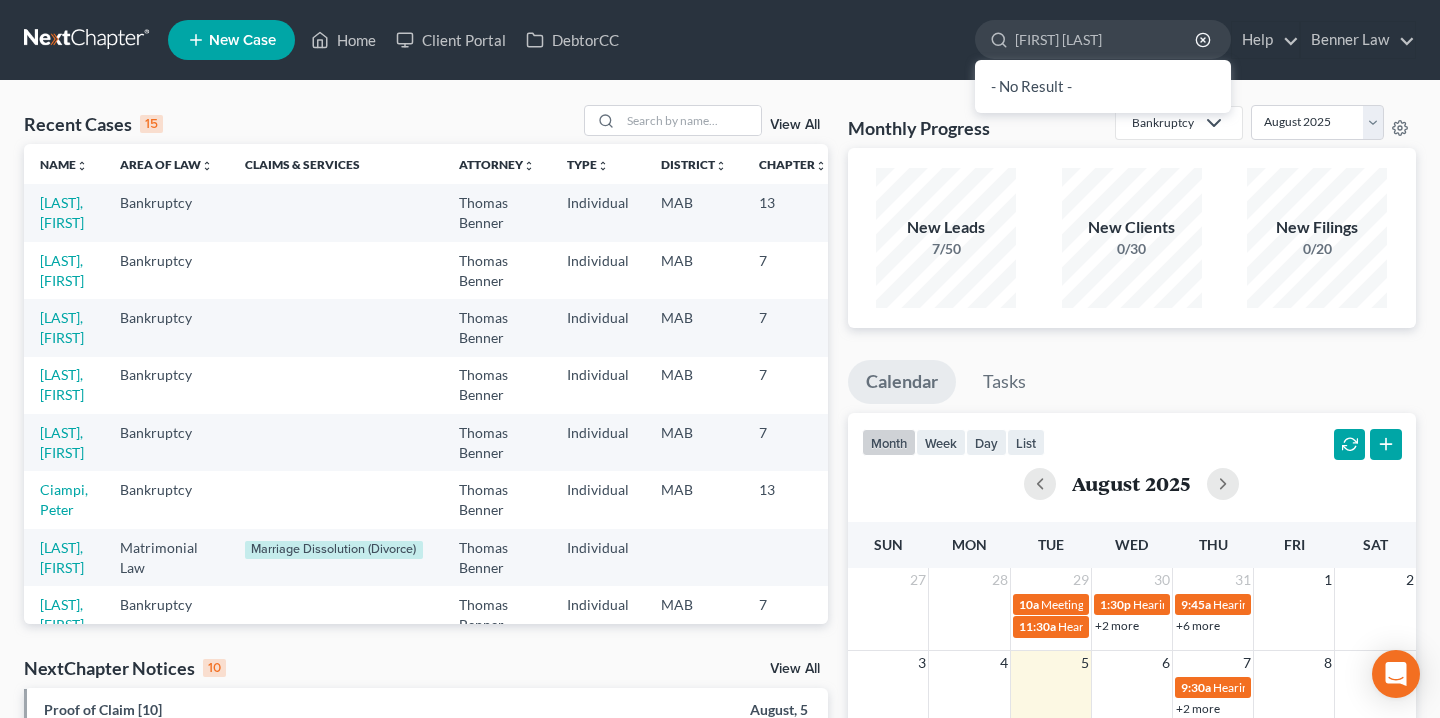 type on "linda" 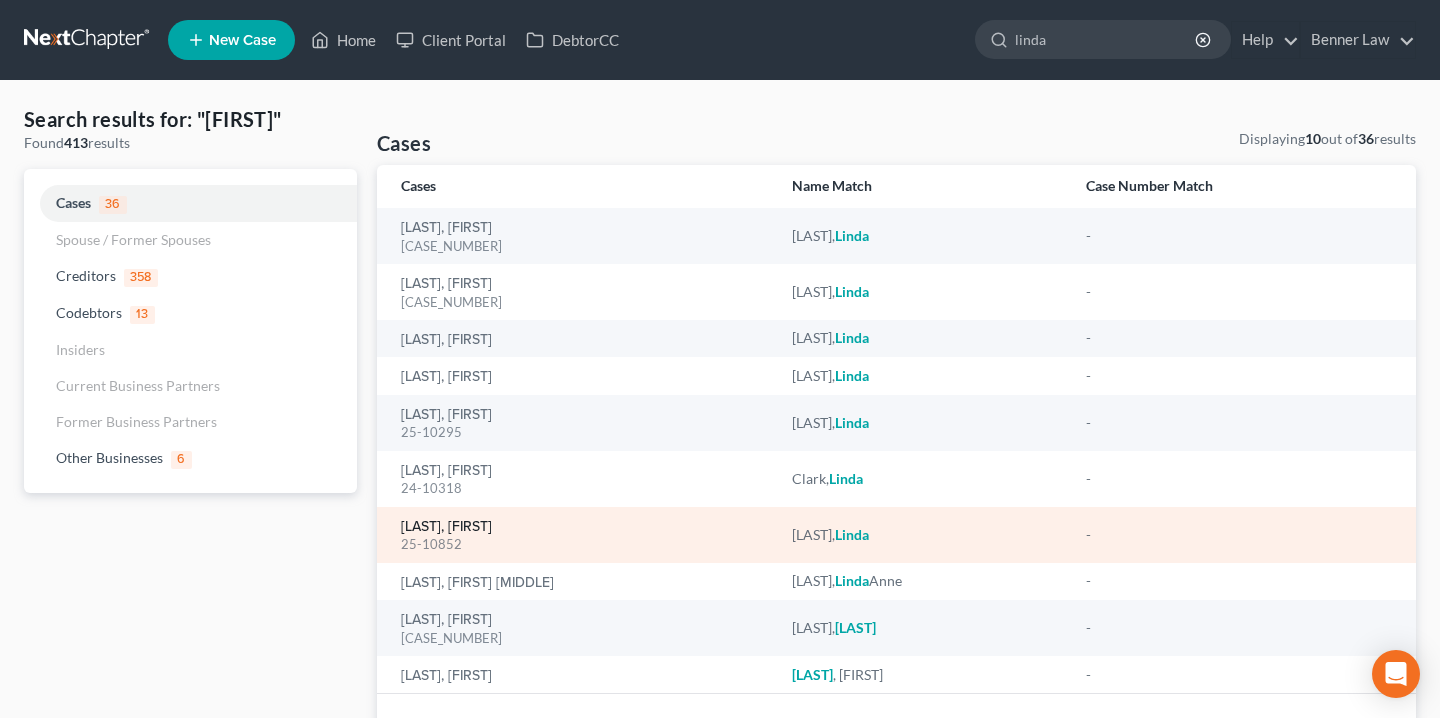 click on "[LAST], [FIRST]" at bounding box center [446, 527] 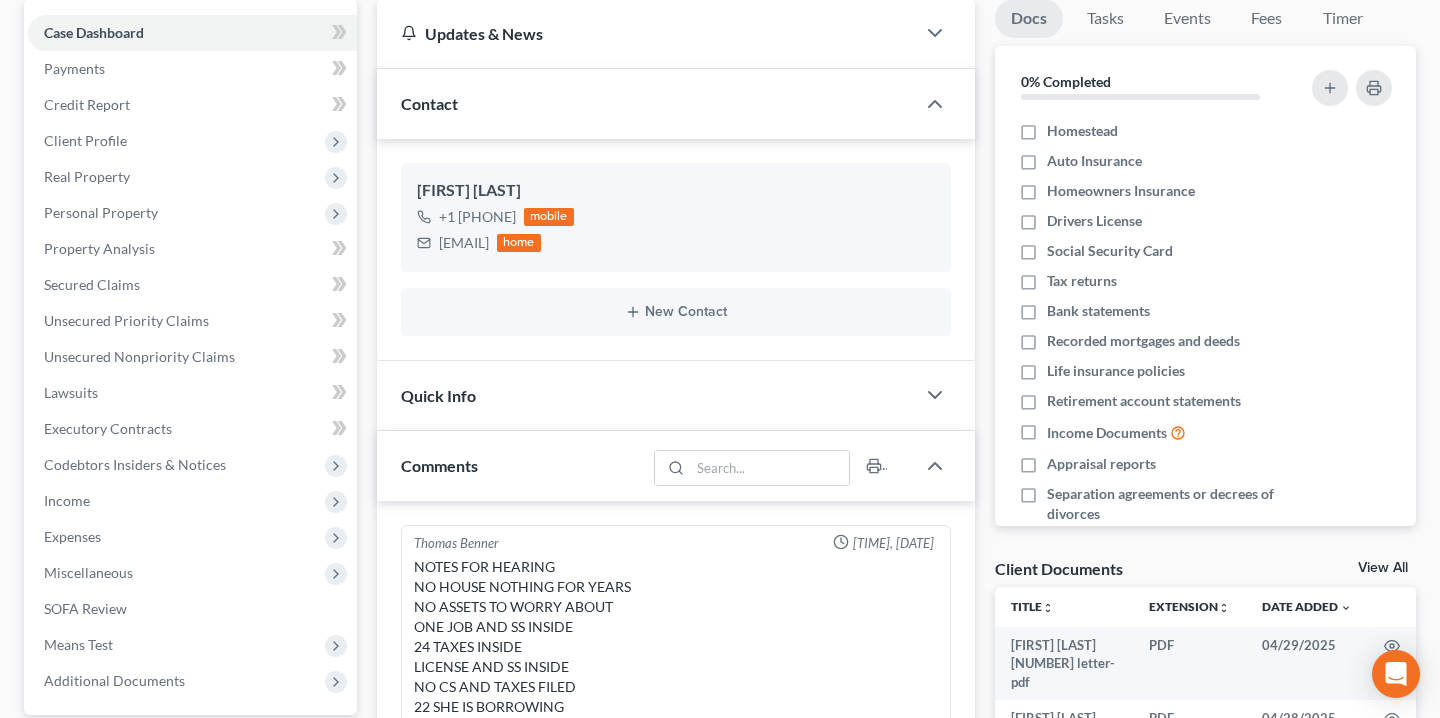 scroll, scrollTop: 0, scrollLeft: 0, axis: both 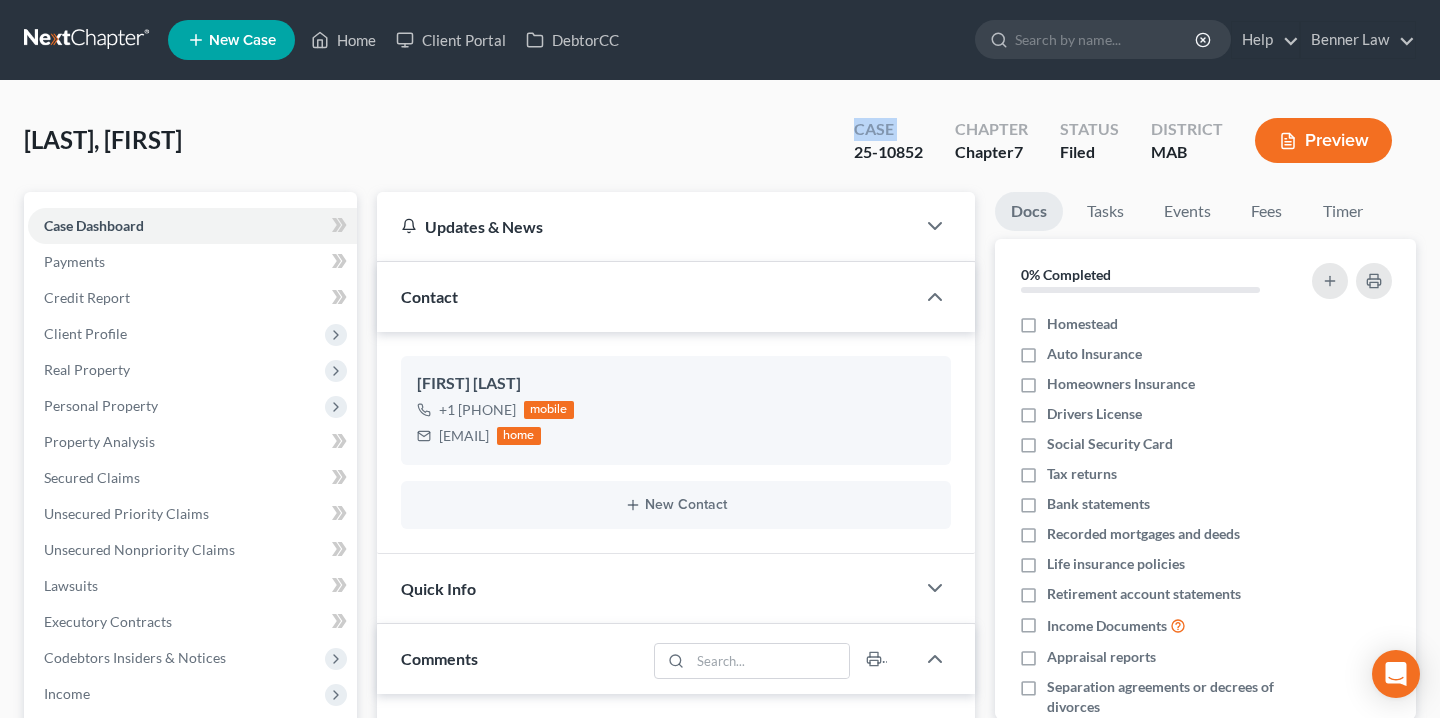 drag, startPoint x: 726, startPoint y: 156, endPoint x: 769, endPoint y: 129, distance: 50.77401 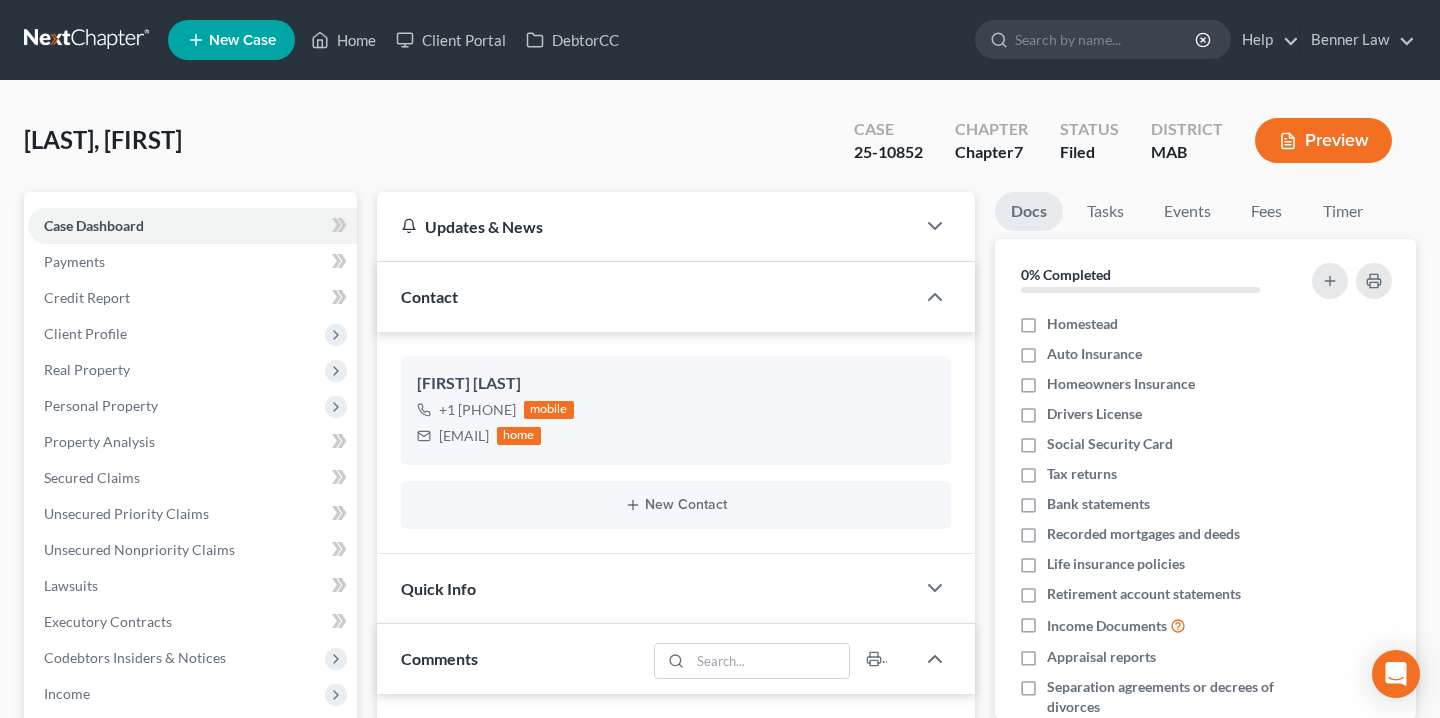 click on "[FIRST] [LAST] Upgraded Case [NUMBER] Chapter Chapter 7 Status Filed District MAB Preview" at bounding box center [720, 148] 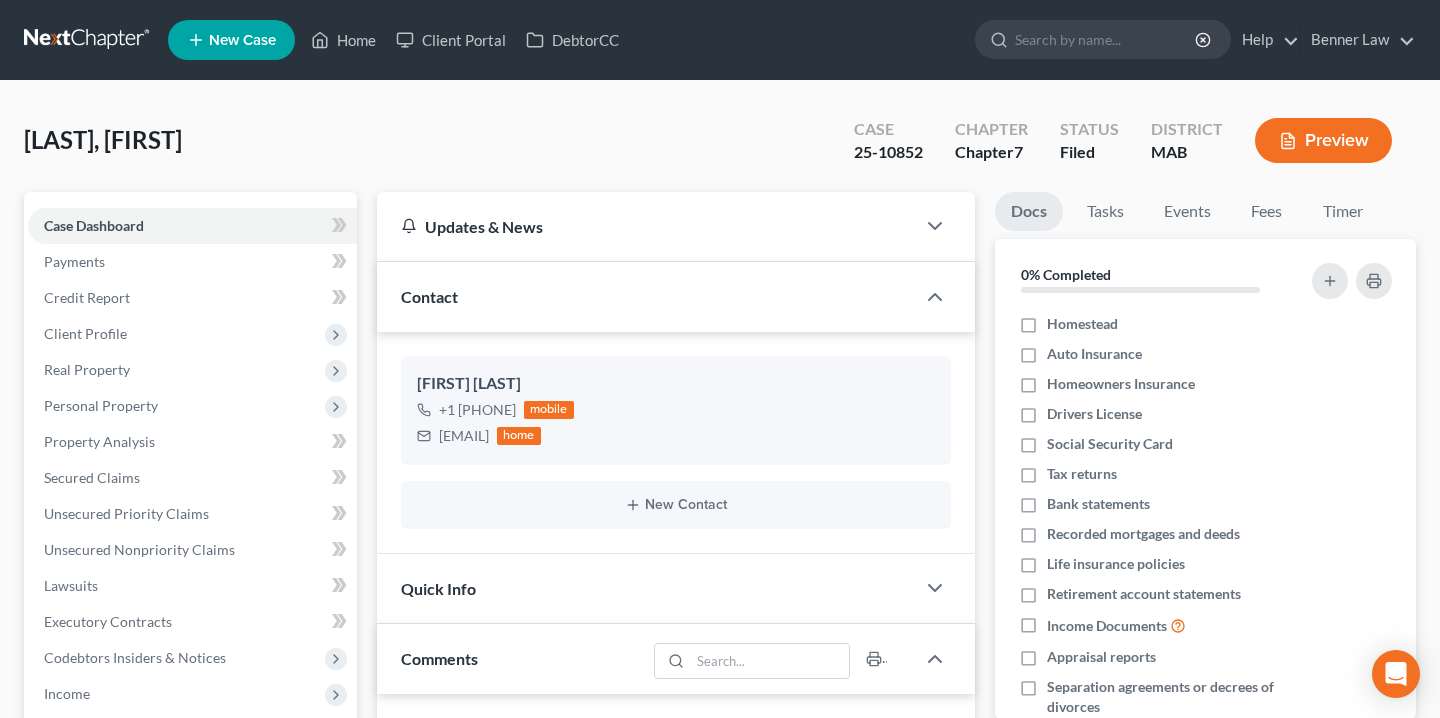 click on "Preview" at bounding box center [1323, 140] 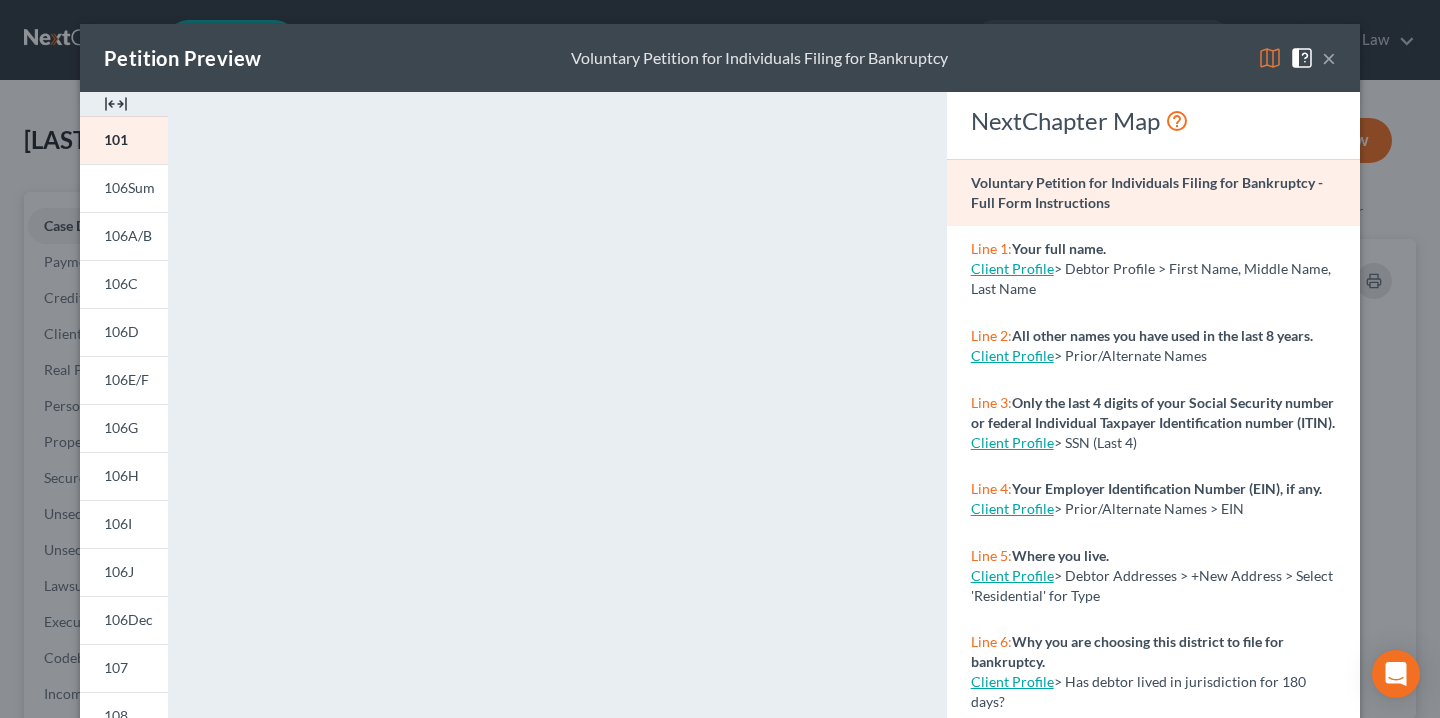 click on "×" at bounding box center [1329, 58] 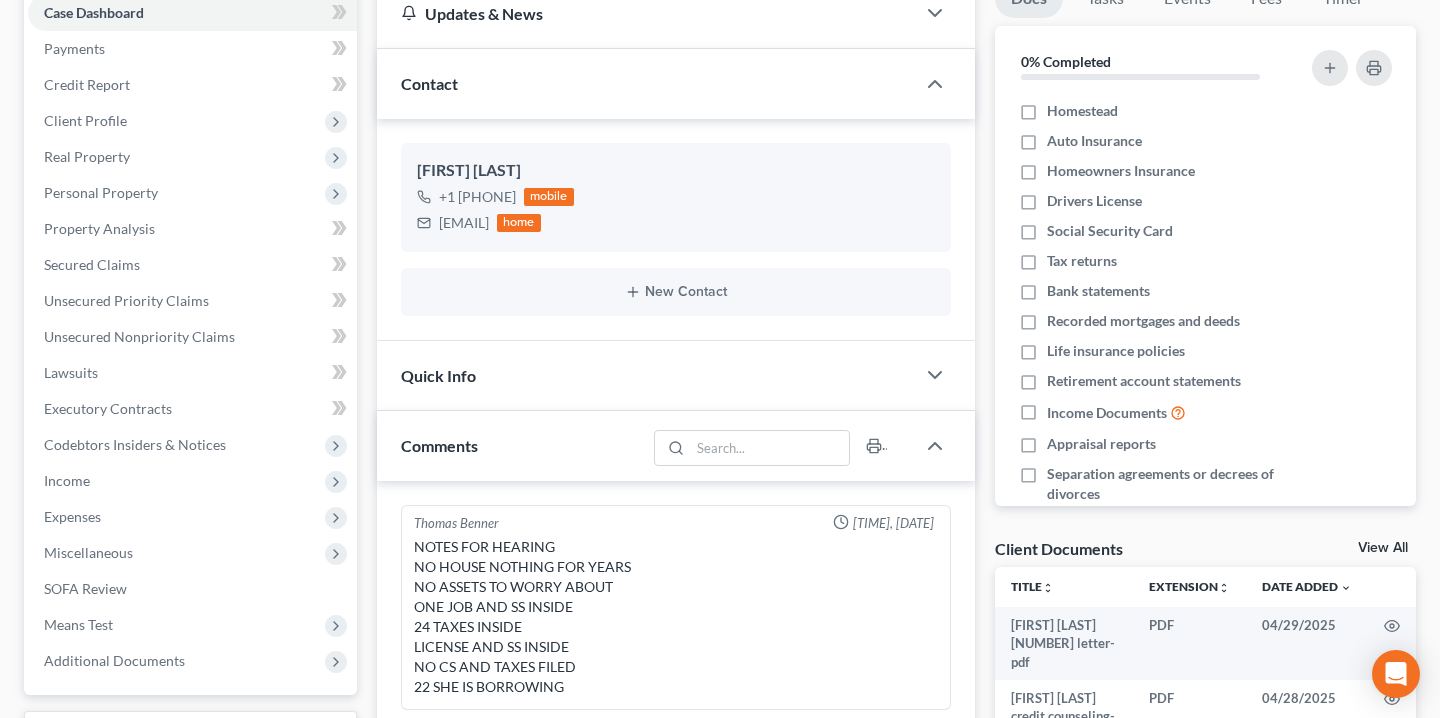 scroll, scrollTop: 0, scrollLeft: 0, axis: both 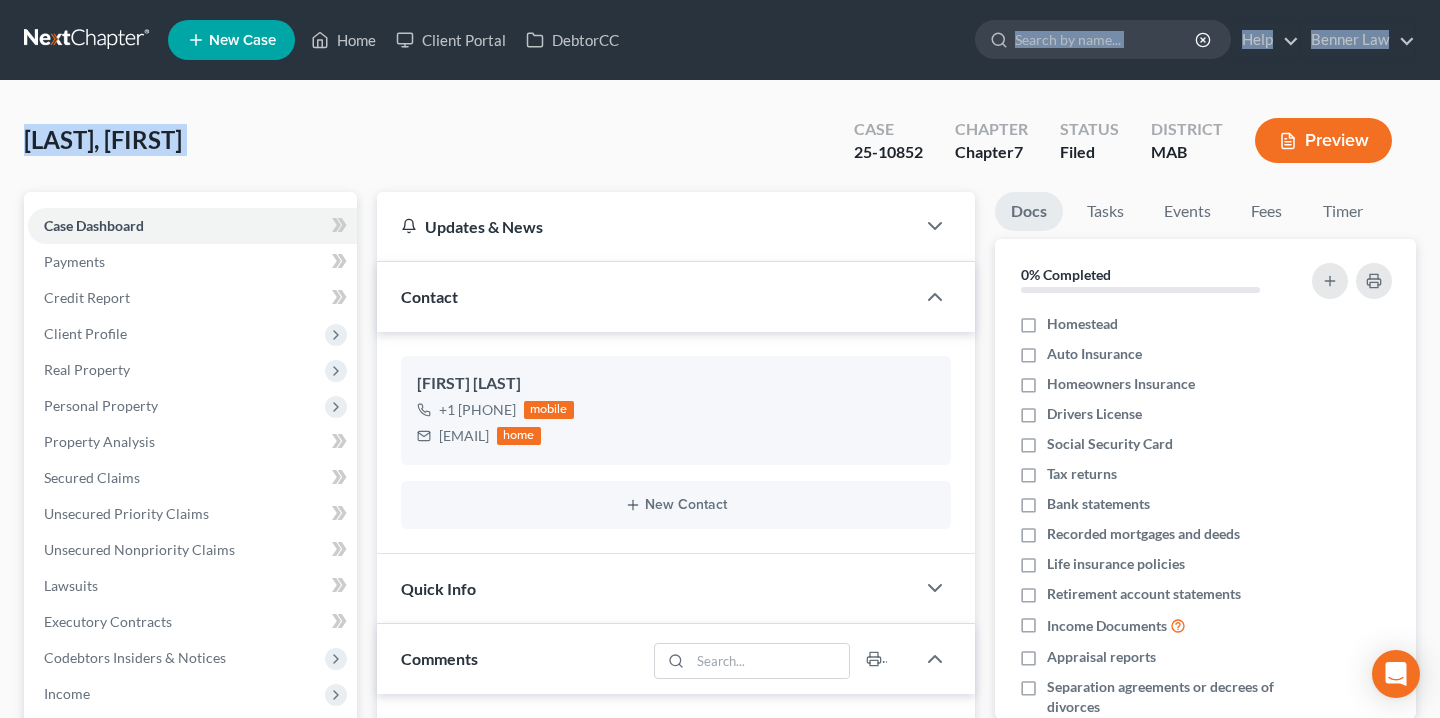 drag, startPoint x: 687, startPoint y: 123, endPoint x: 856, endPoint y: -124, distance: 299.28247 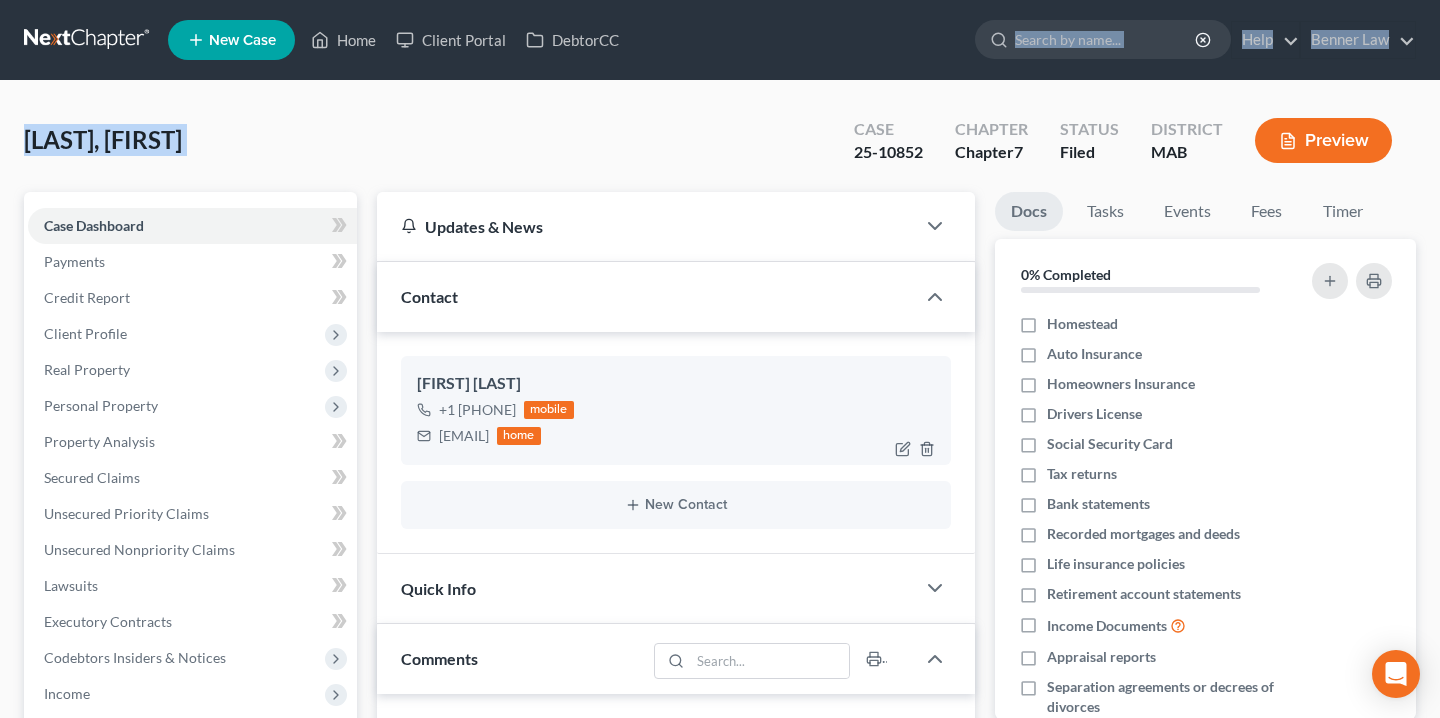 drag, startPoint x: 576, startPoint y: 436, endPoint x: 435, endPoint y: 439, distance: 141.0319 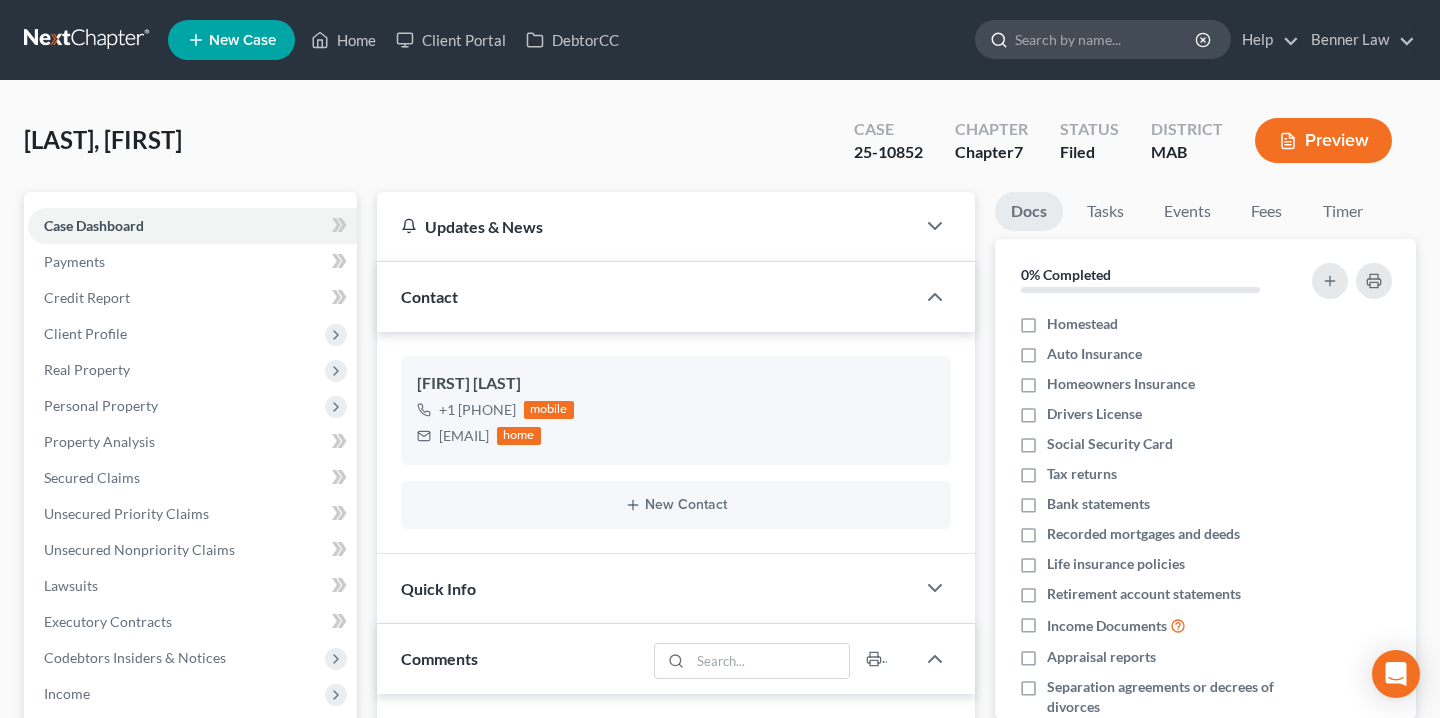 click at bounding box center [1106, 39] 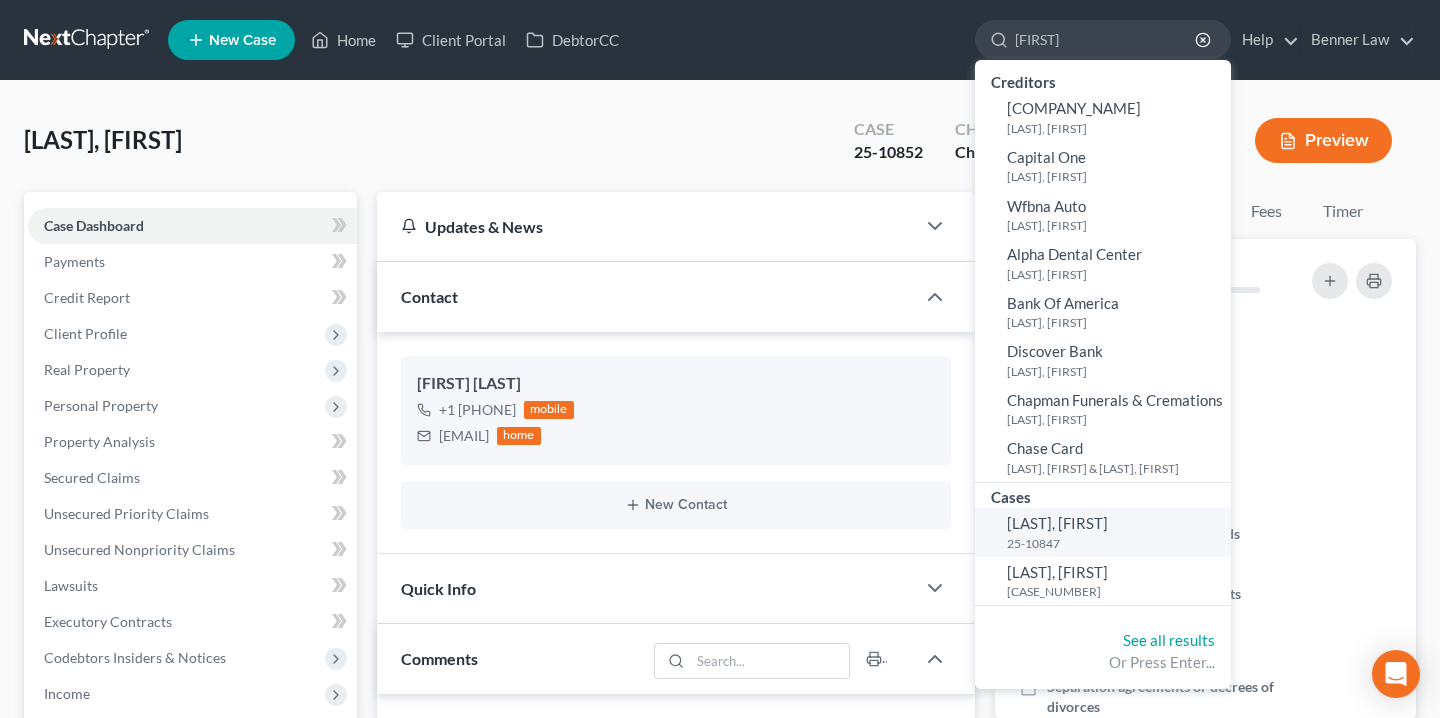 type on "[FIRST]" 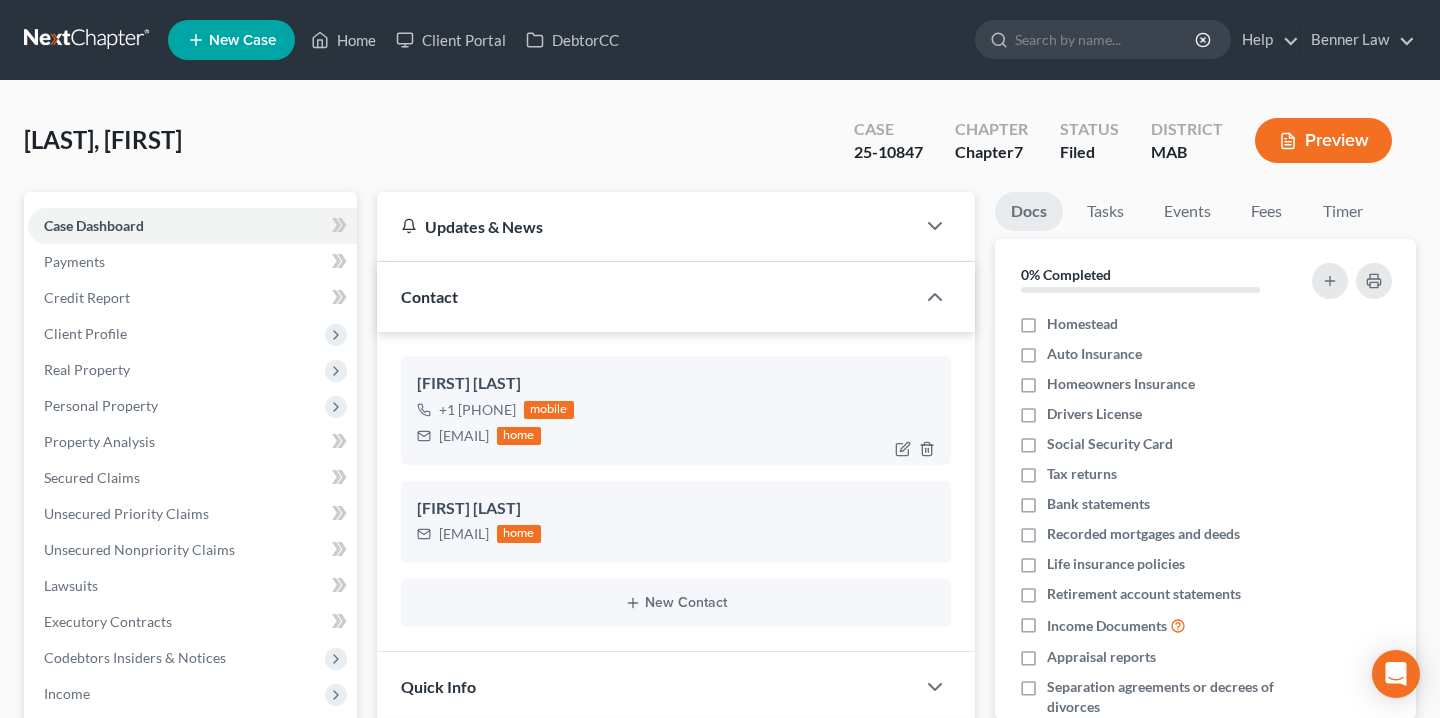 drag, startPoint x: 591, startPoint y: 439, endPoint x: 440, endPoint y: 441, distance: 151.01324 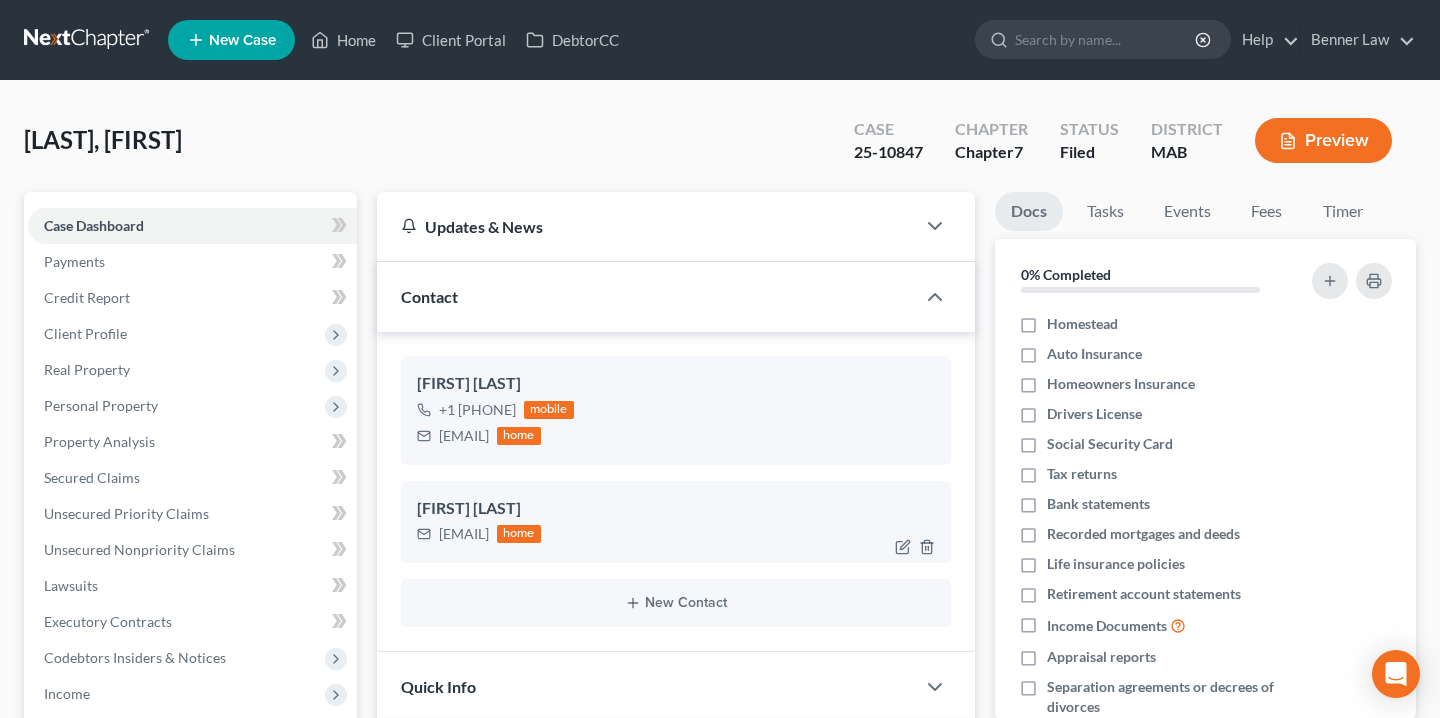 click on "[EMAIL] home" at bounding box center [676, 534] 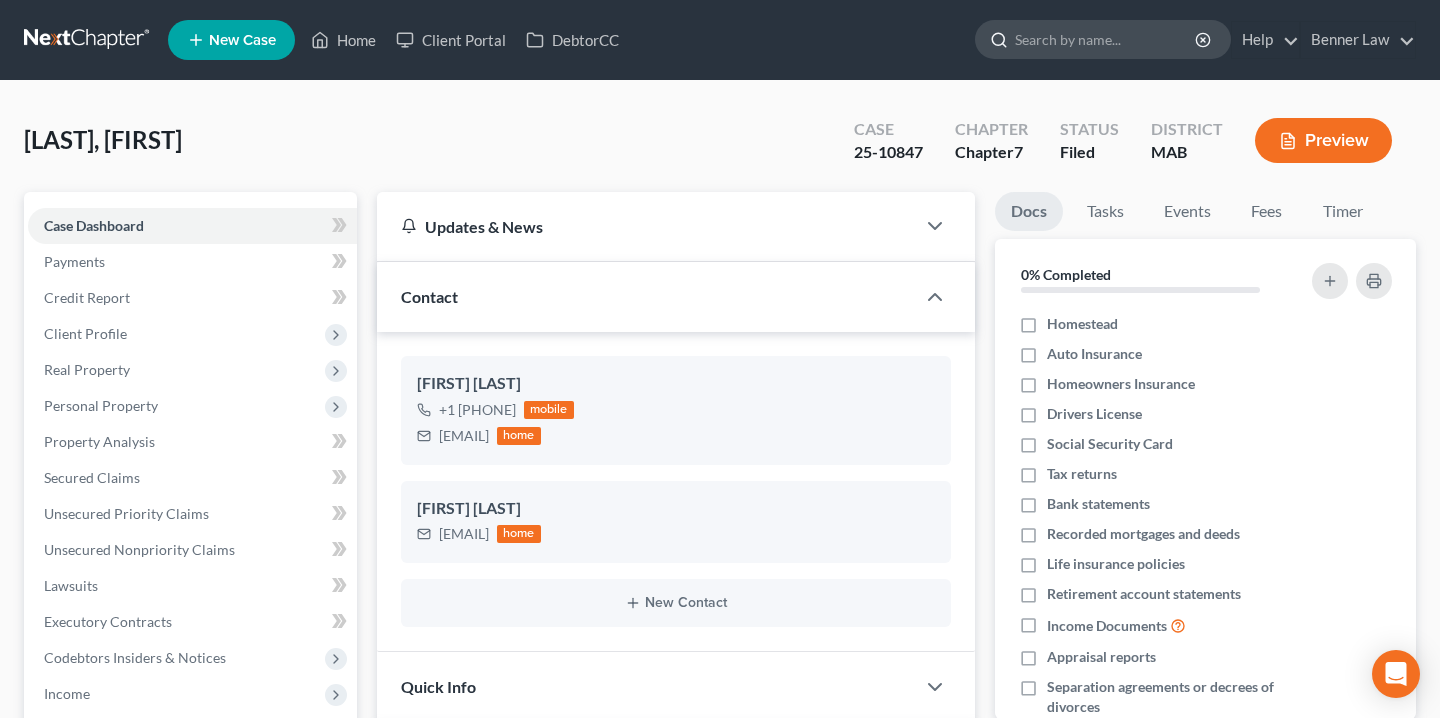 click at bounding box center (1106, 39) 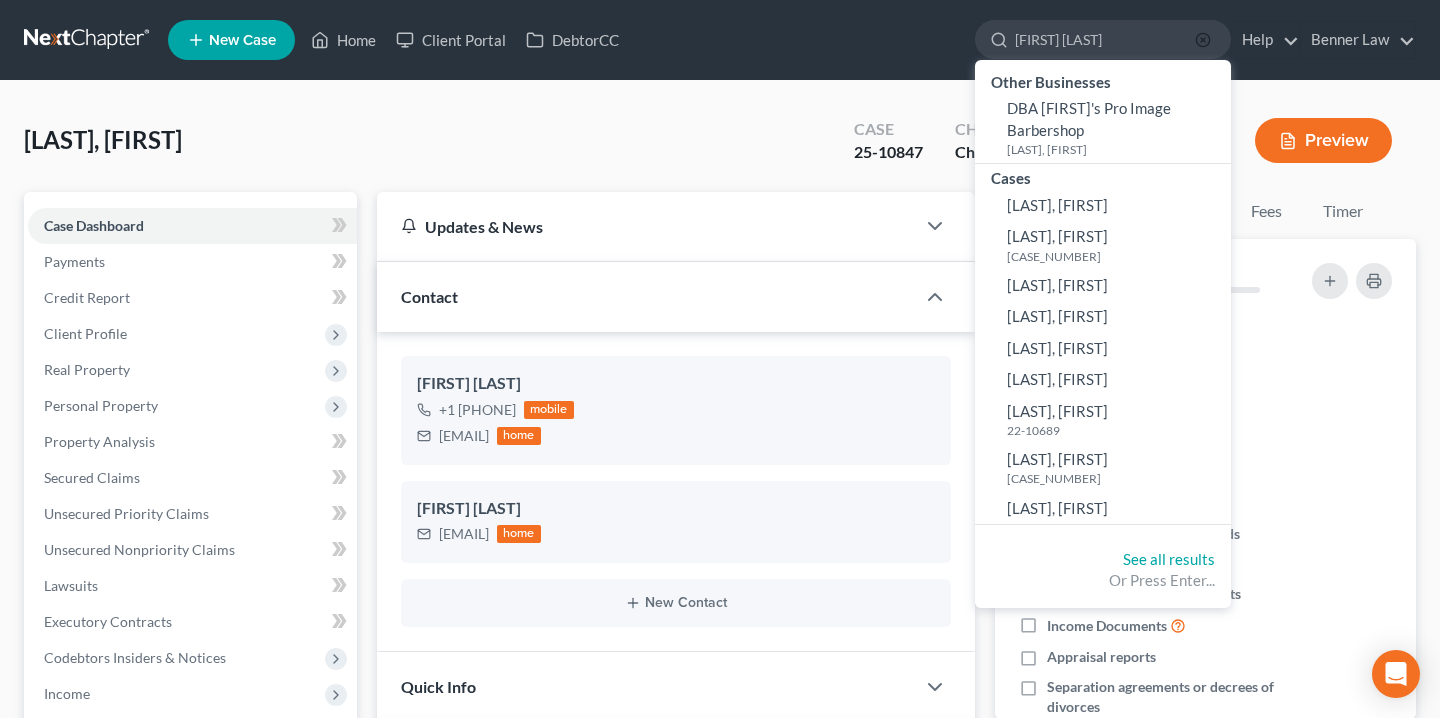 type on "[FIRST] [LAST]" 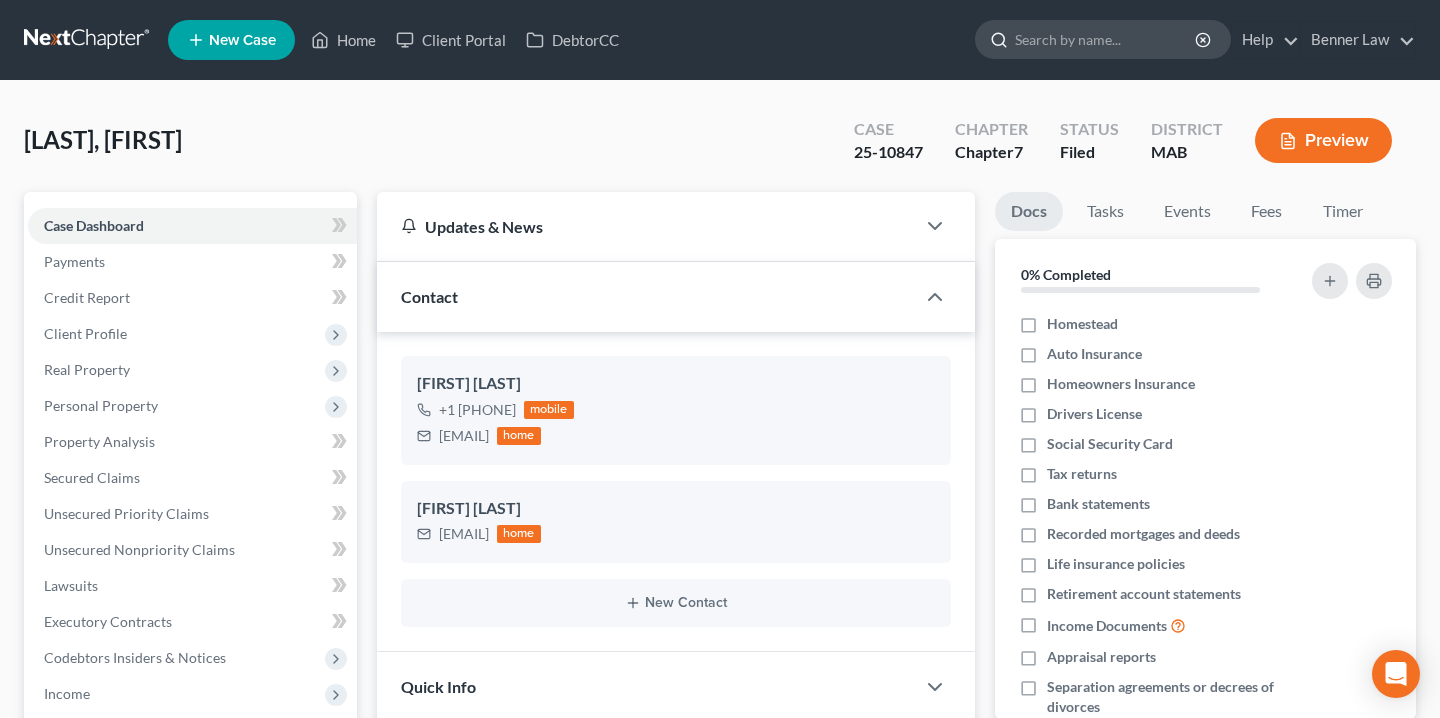 click at bounding box center (1106, 39) 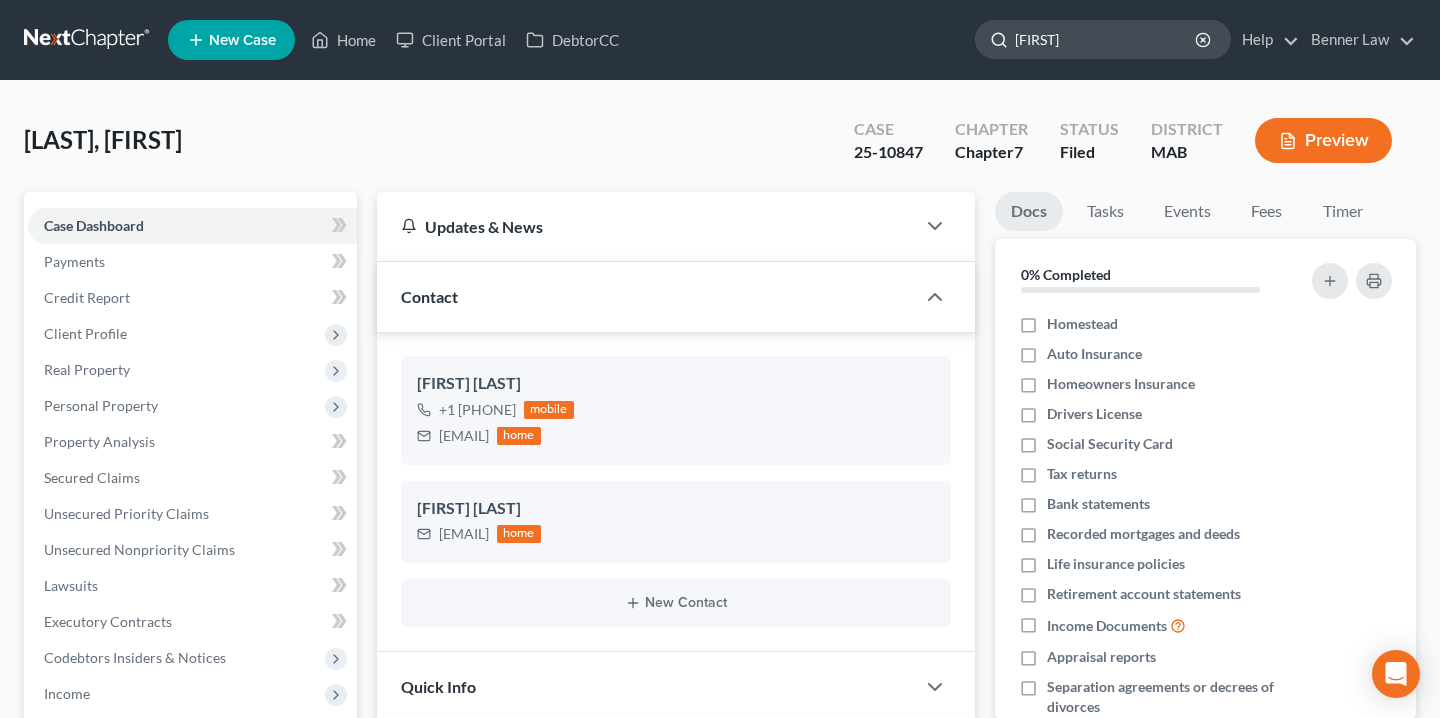 type on "[FIRST]" 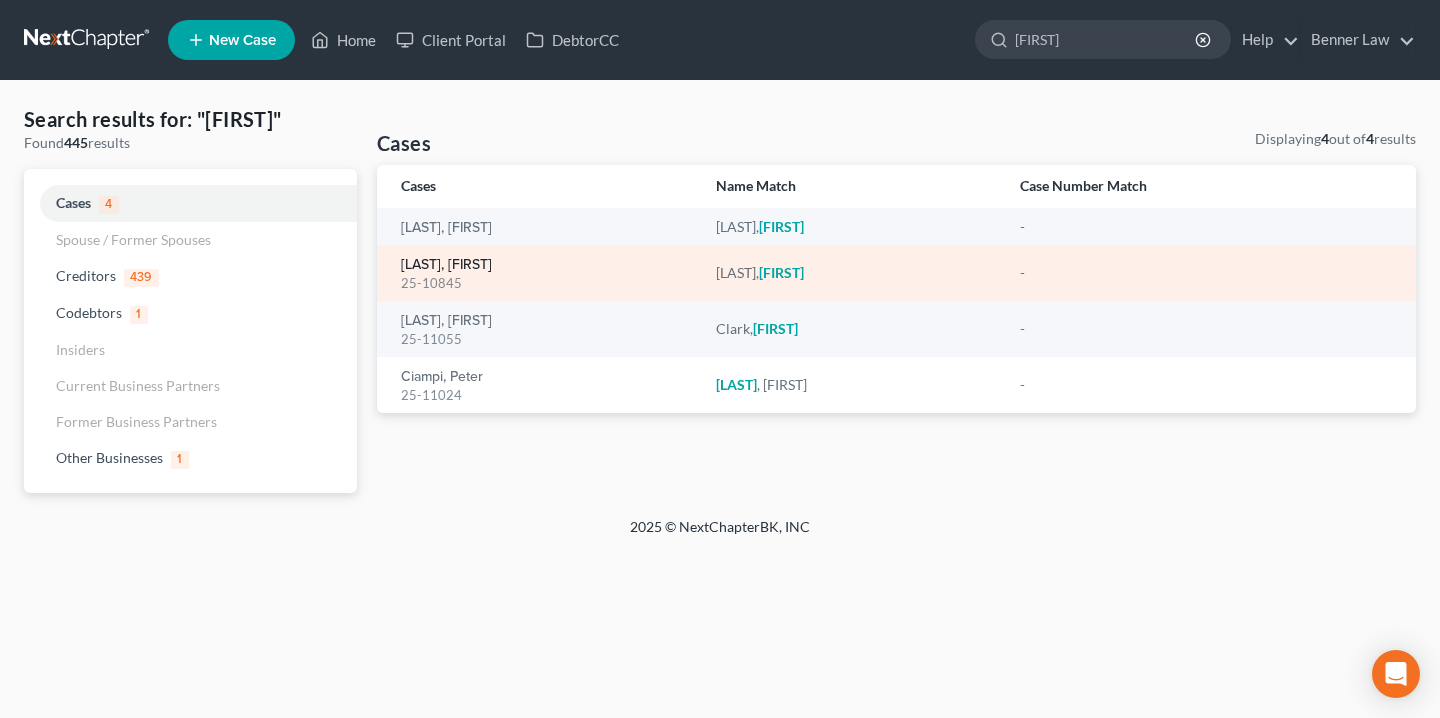 click on "[LAST], [FIRST]" at bounding box center (446, 265) 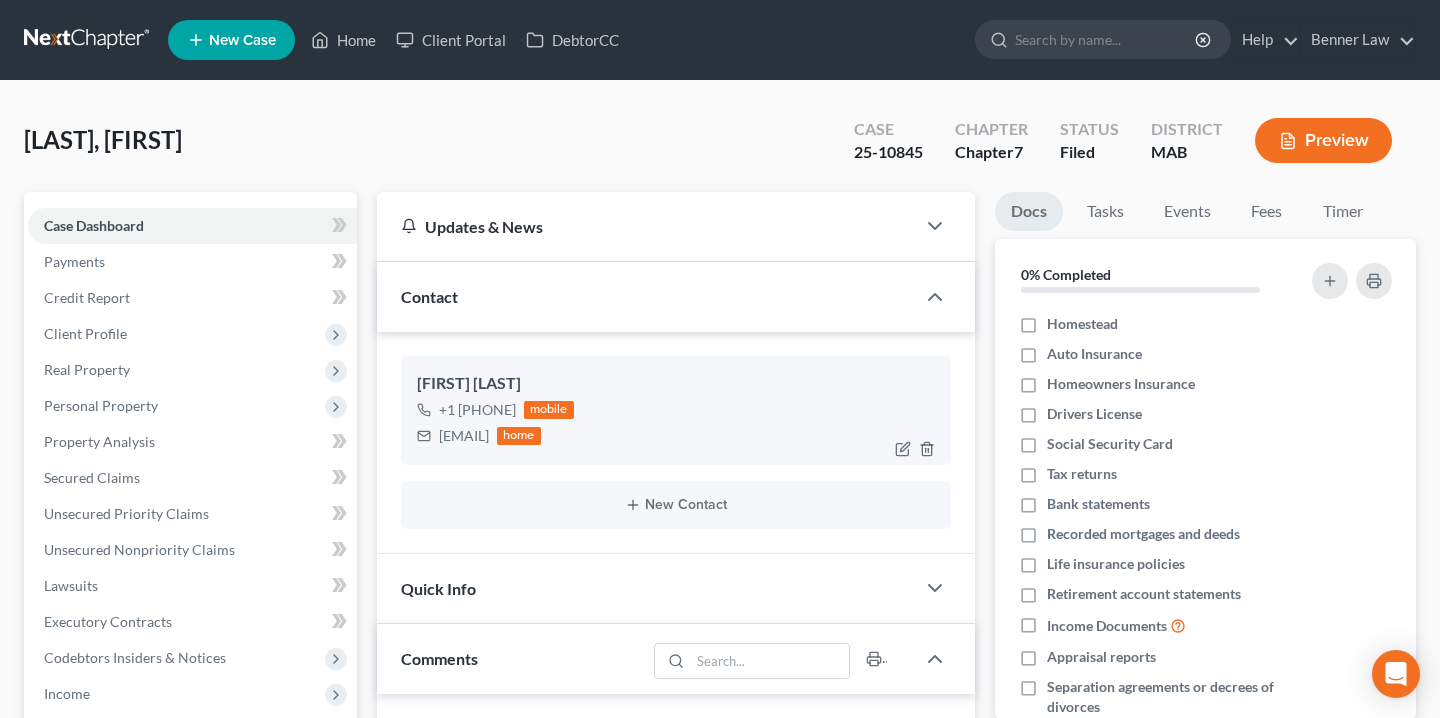 scroll, scrollTop: 180, scrollLeft: 0, axis: vertical 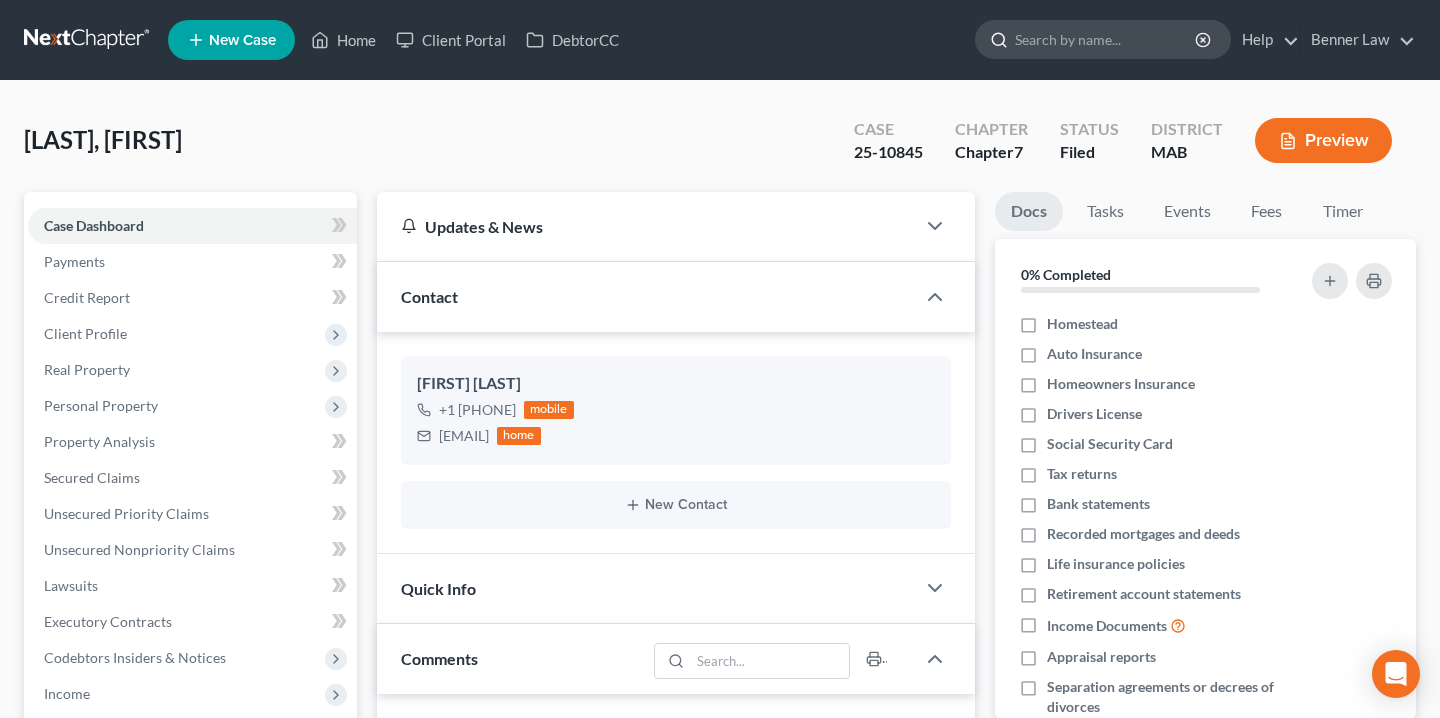 click at bounding box center (1106, 39) 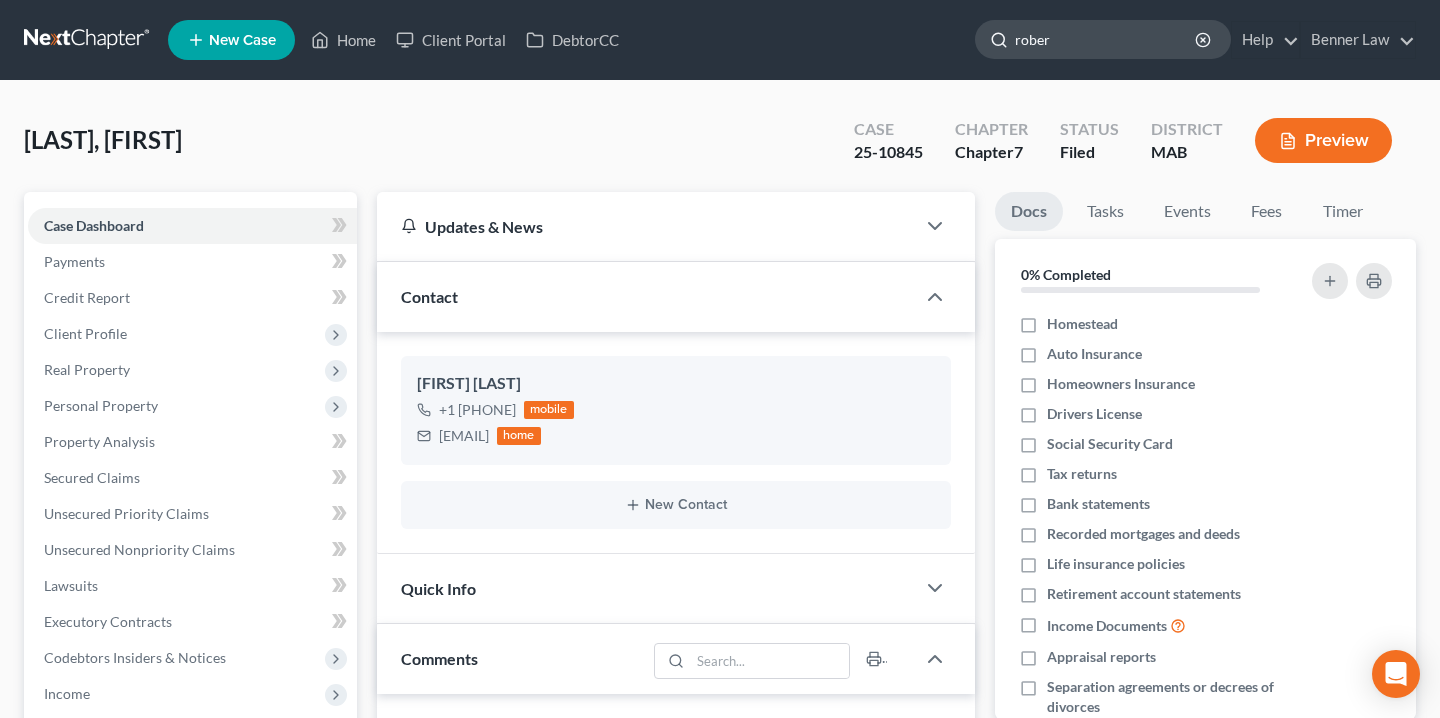 type on "robert" 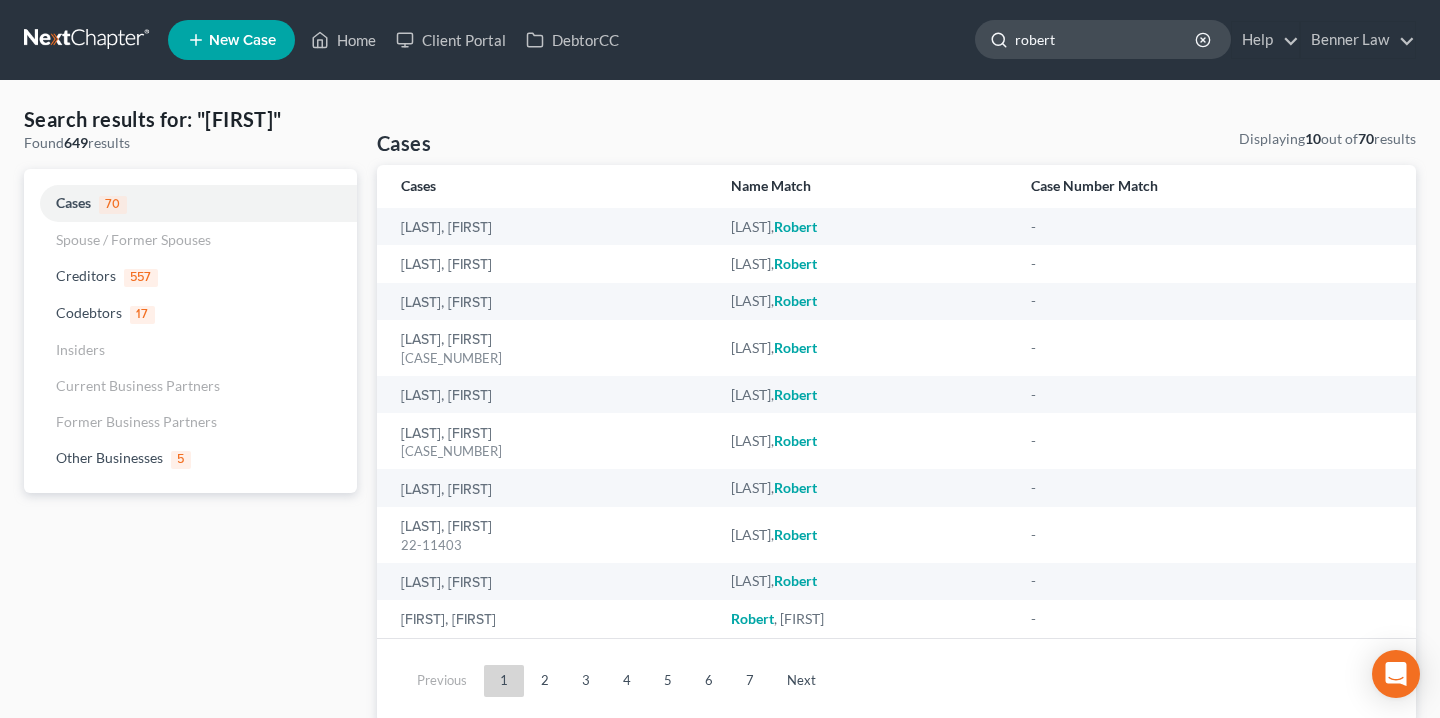 click on "robert" 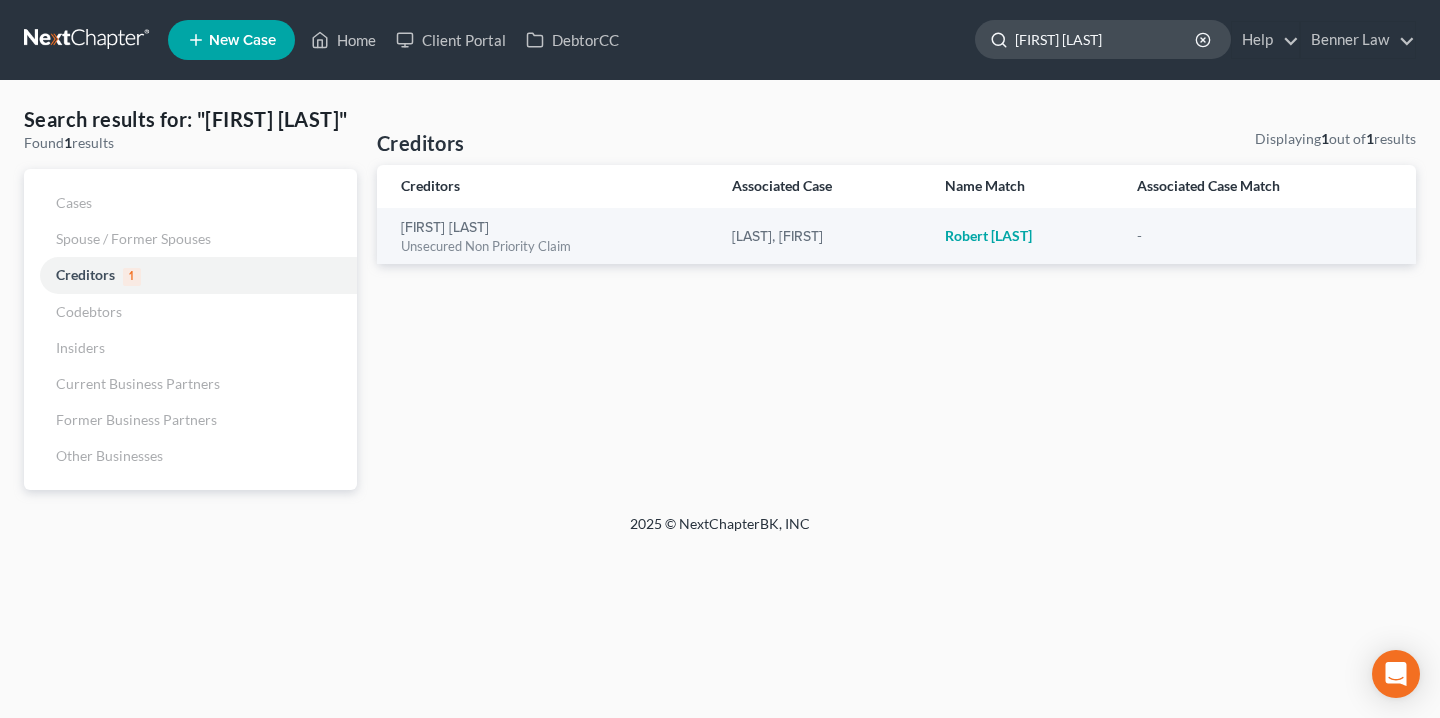 click on "[FIRST] [LAST]" 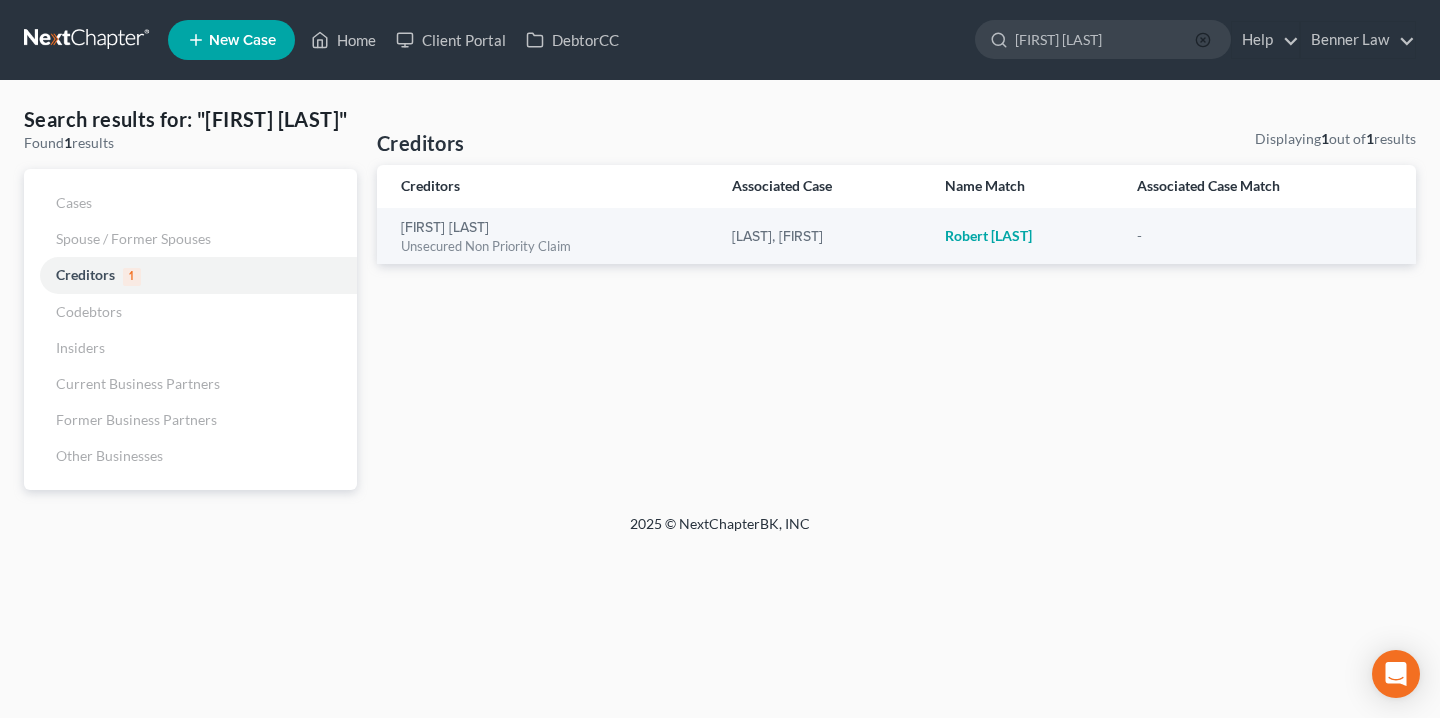 click 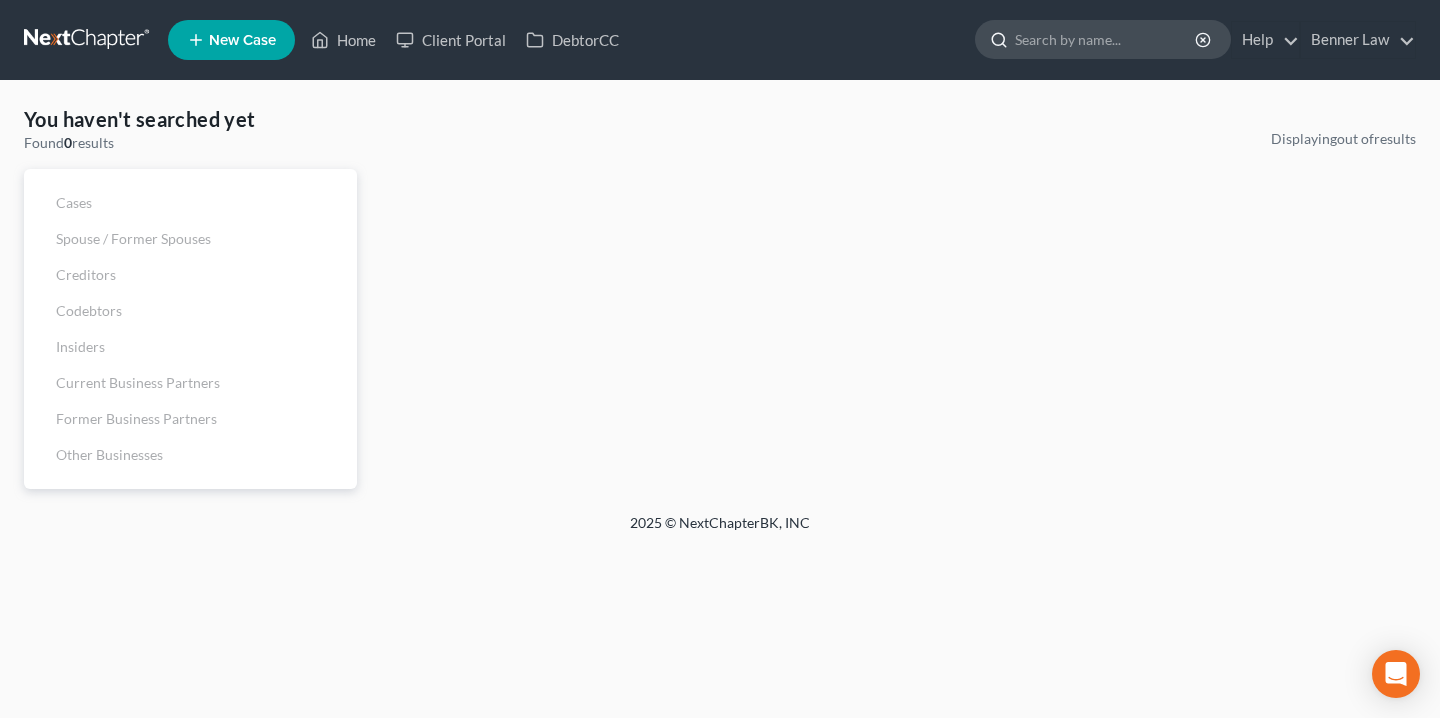 click 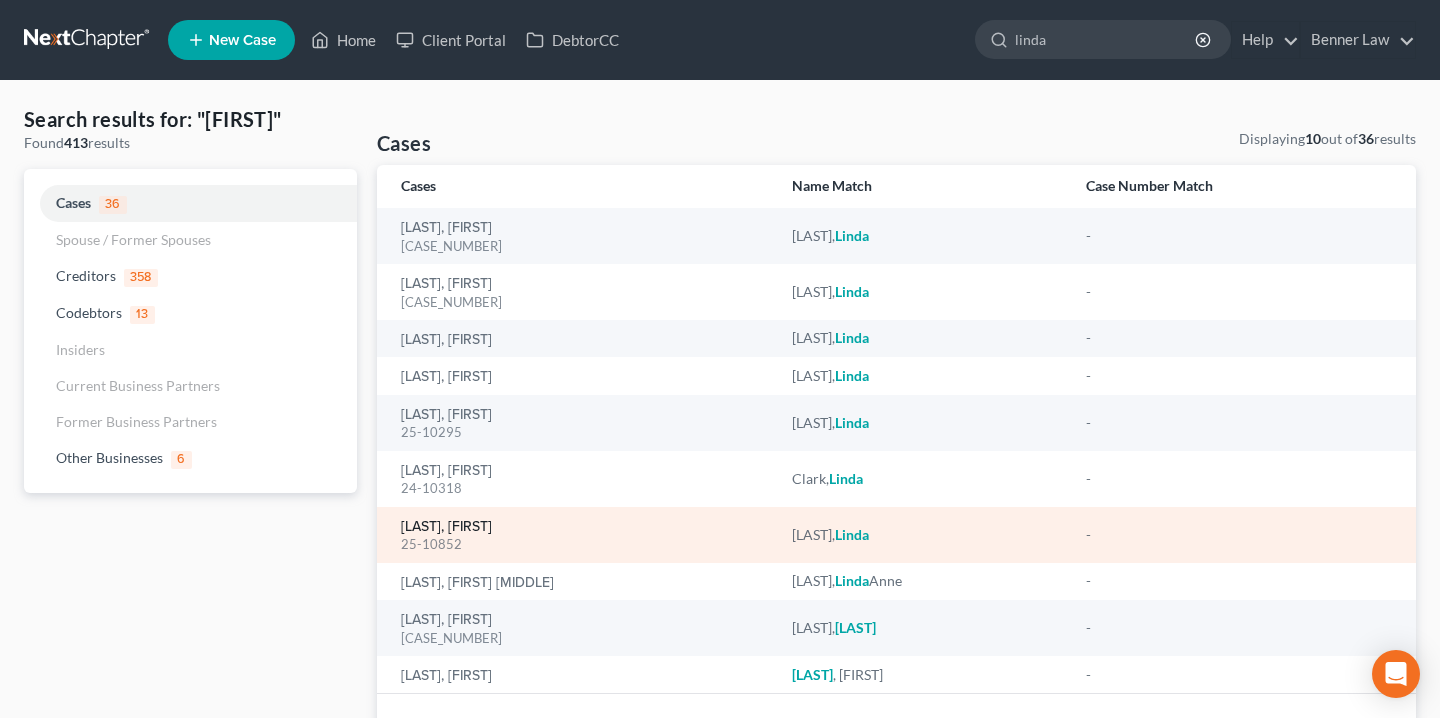 type on "linda" 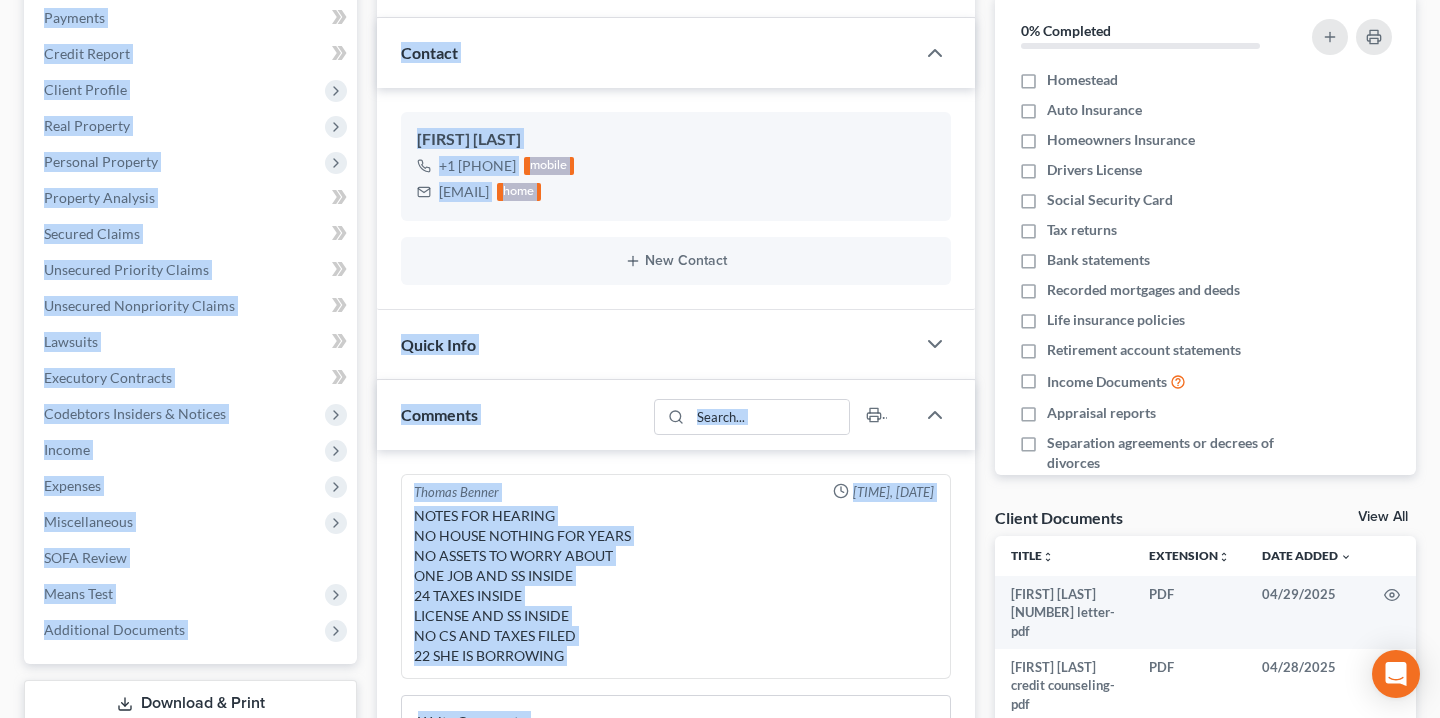 scroll, scrollTop: 0, scrollLeft: 0, axis: both 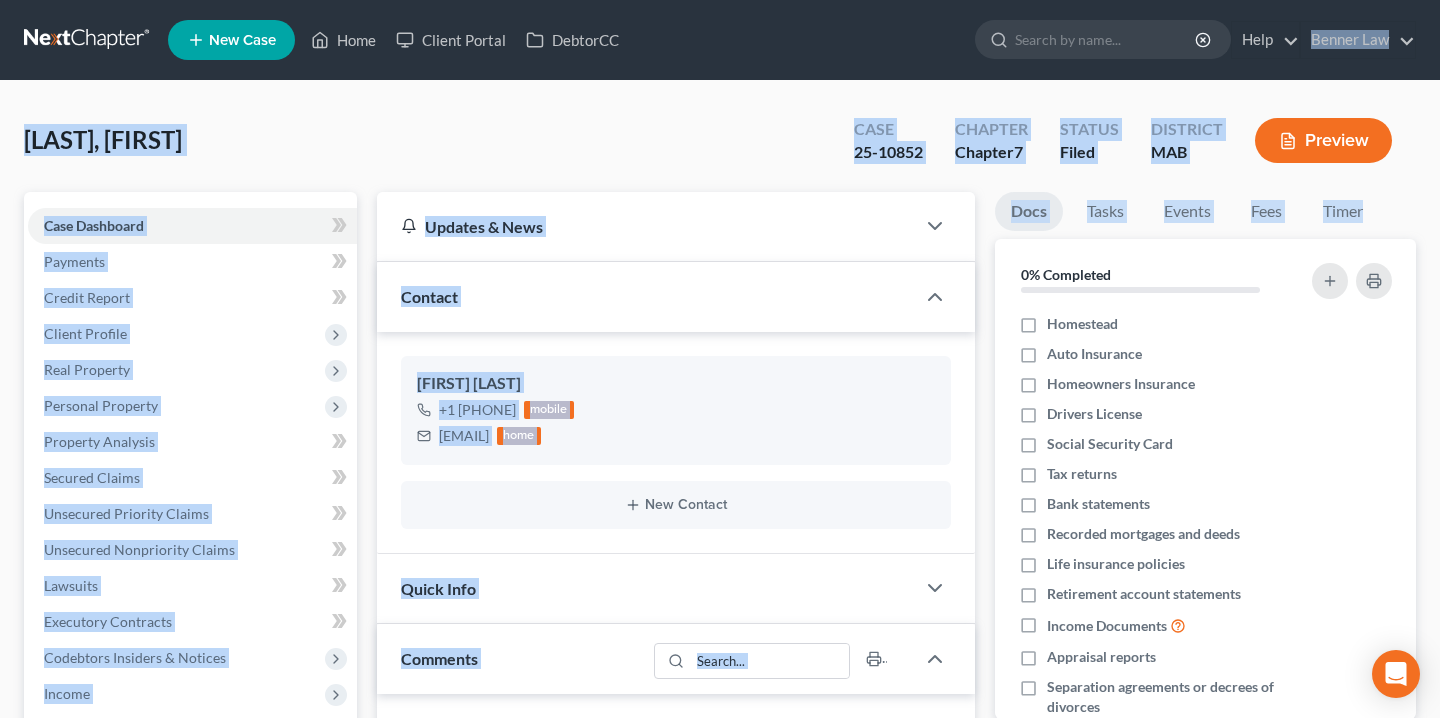 drag, startPoint x: 1407, startPoint y: 204, endPoint x: 1412, endPoint y: -120, distance: 324.03857 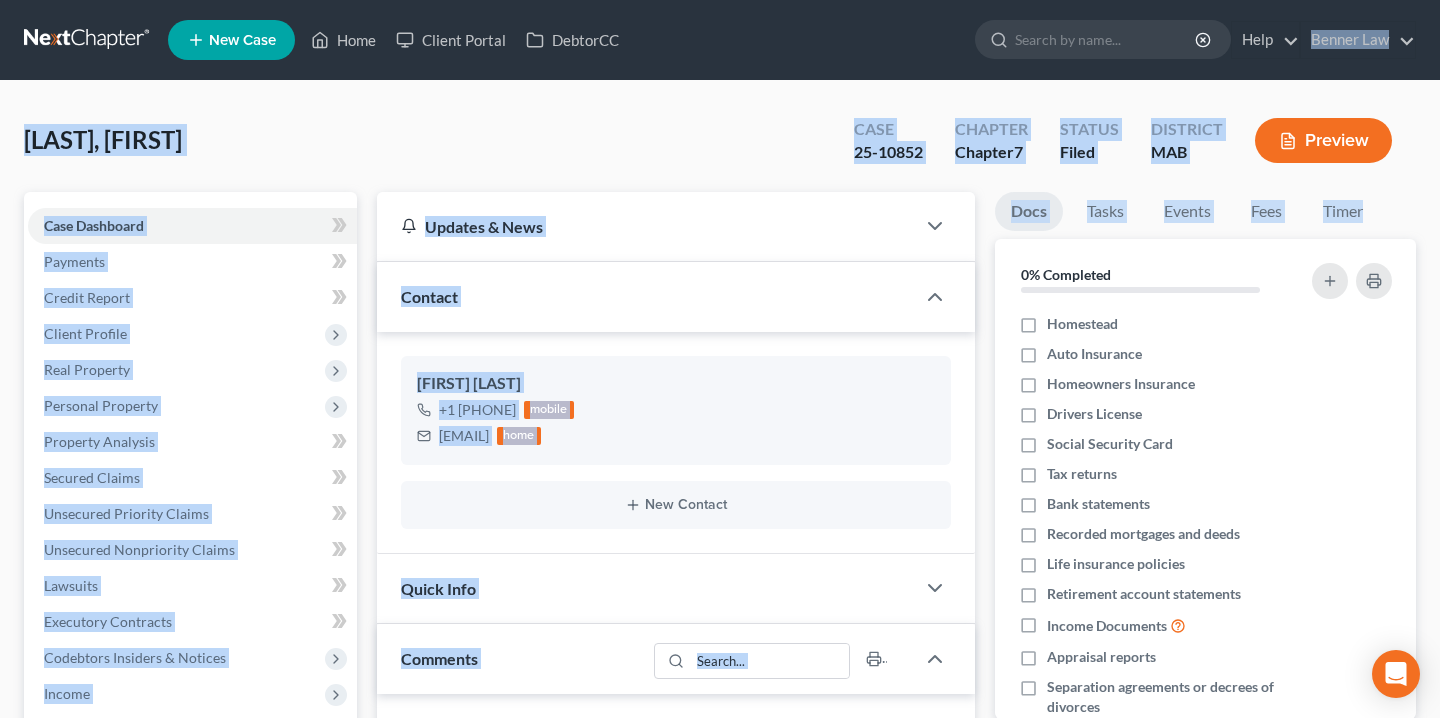 click on "[FIRST] [LAST] Upgraded Case [NUMBER] Chapter Chapter 7 Status Filed District MAB Preview" at bounding box center (720, 148) 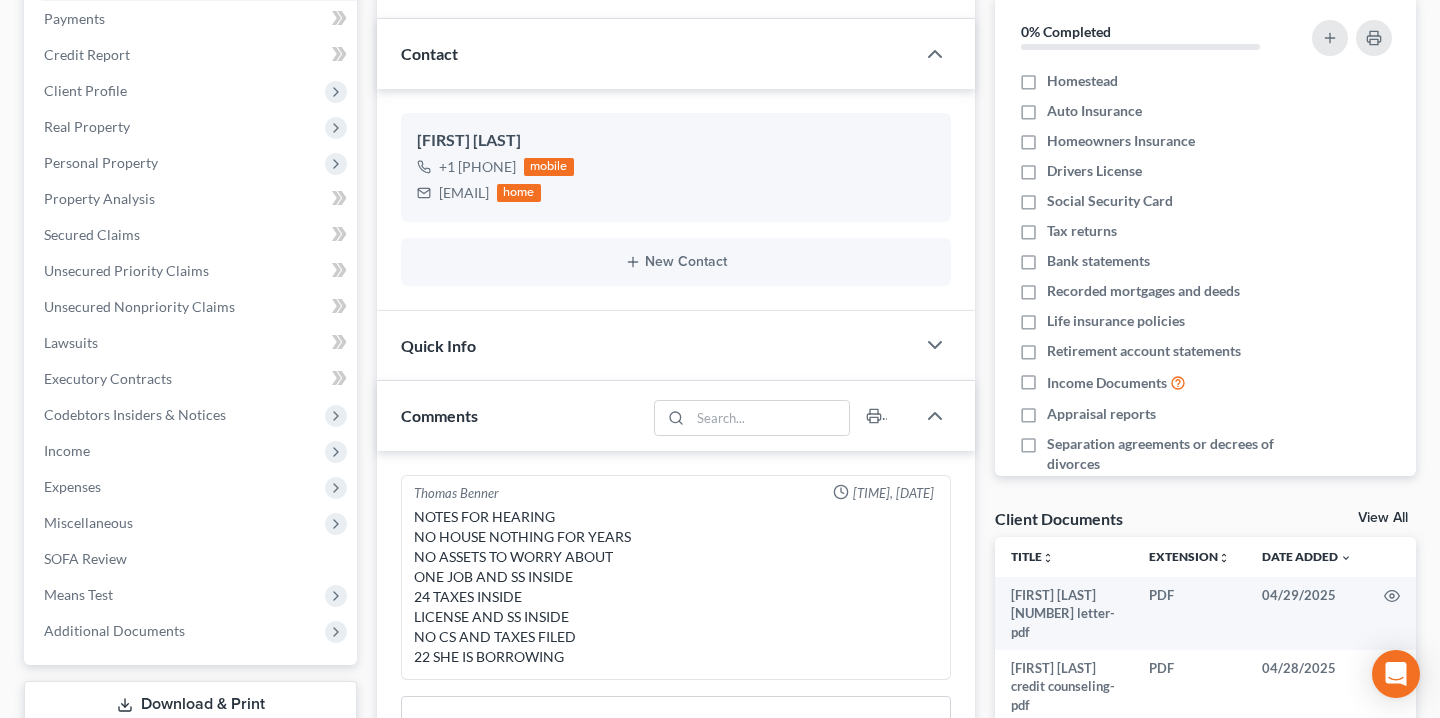 drag, startPoint x: 353, startPoint y: 119, endPoint x: 361, endPoint y: 720, distance: 601.0532 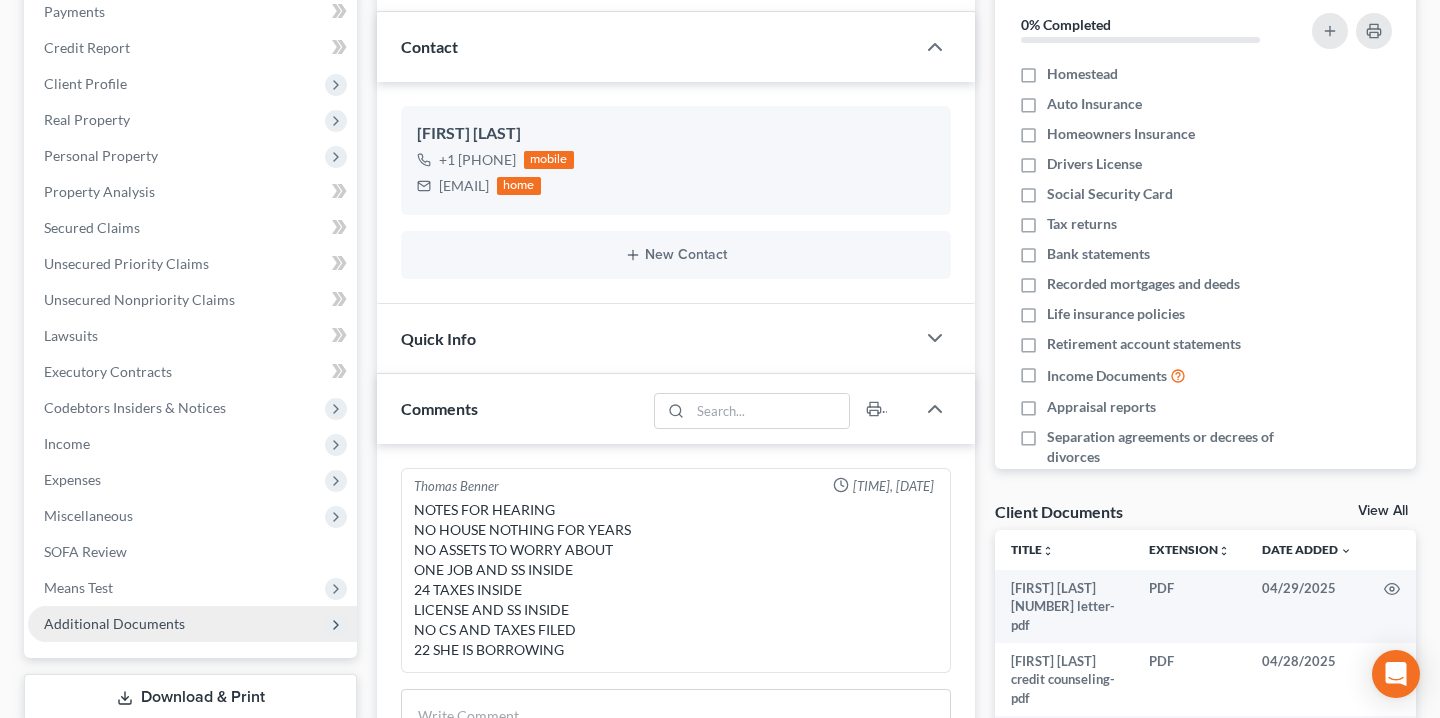 click 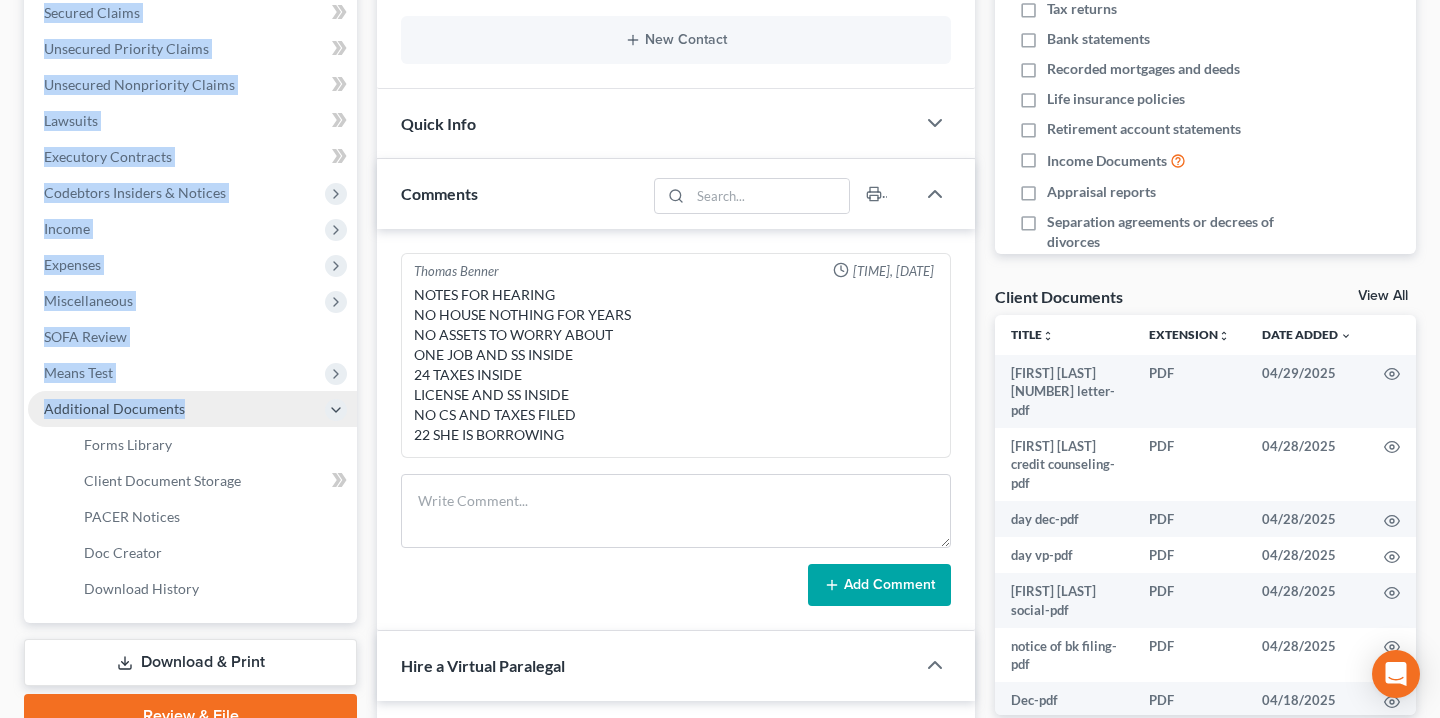 drag, startPoint x: 25, startPoint y: 634, endPoint x: 35, endPoint y: 729, distance: 95.524864 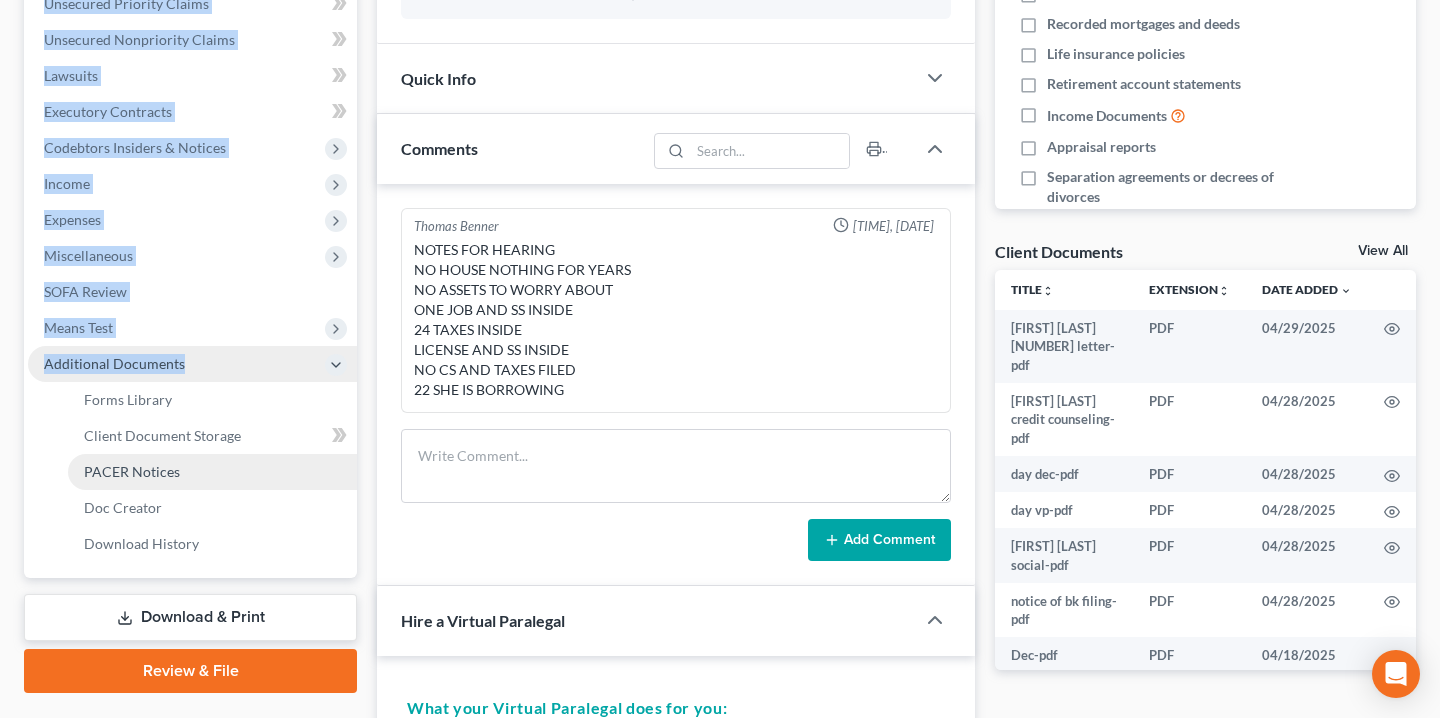 click on "PACER Notices" at bounding box center [132, 471] 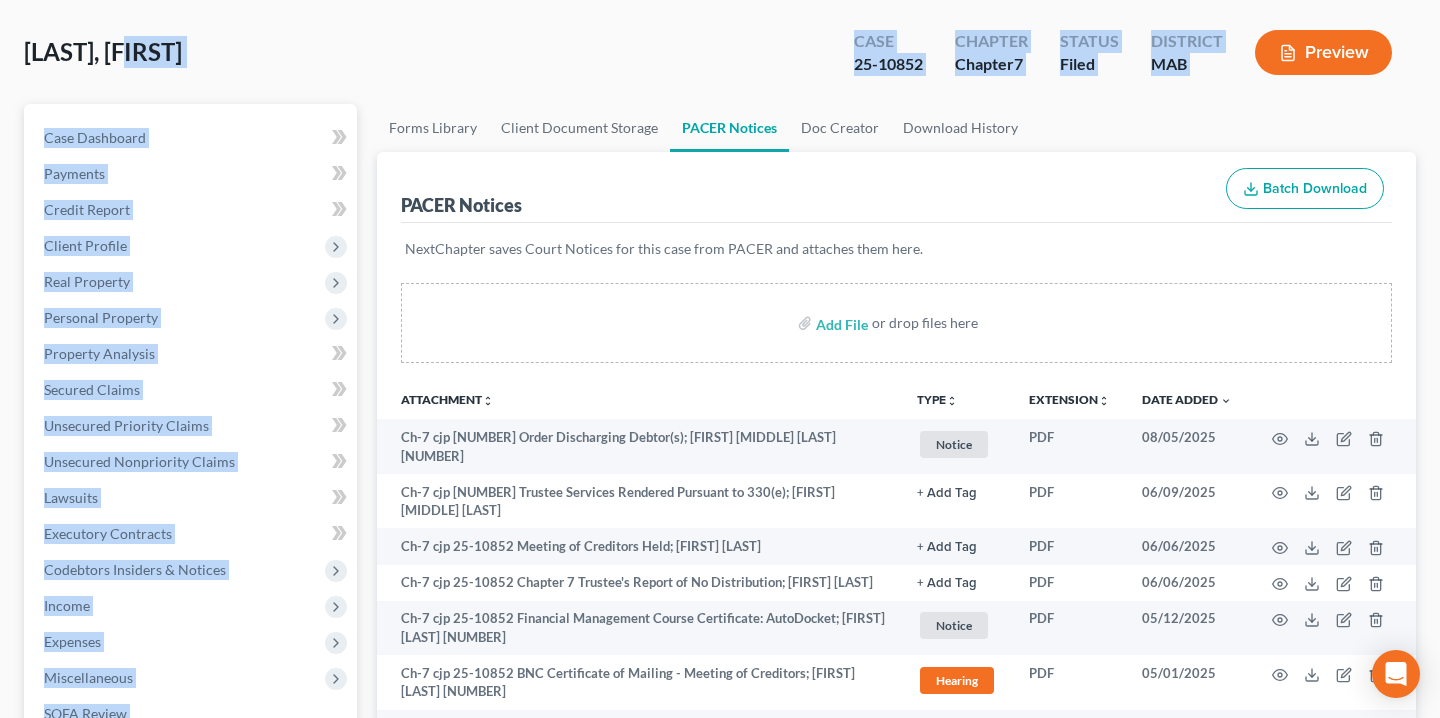 scroll, scrollTop: 0, scrollLeft: 0, axis: both 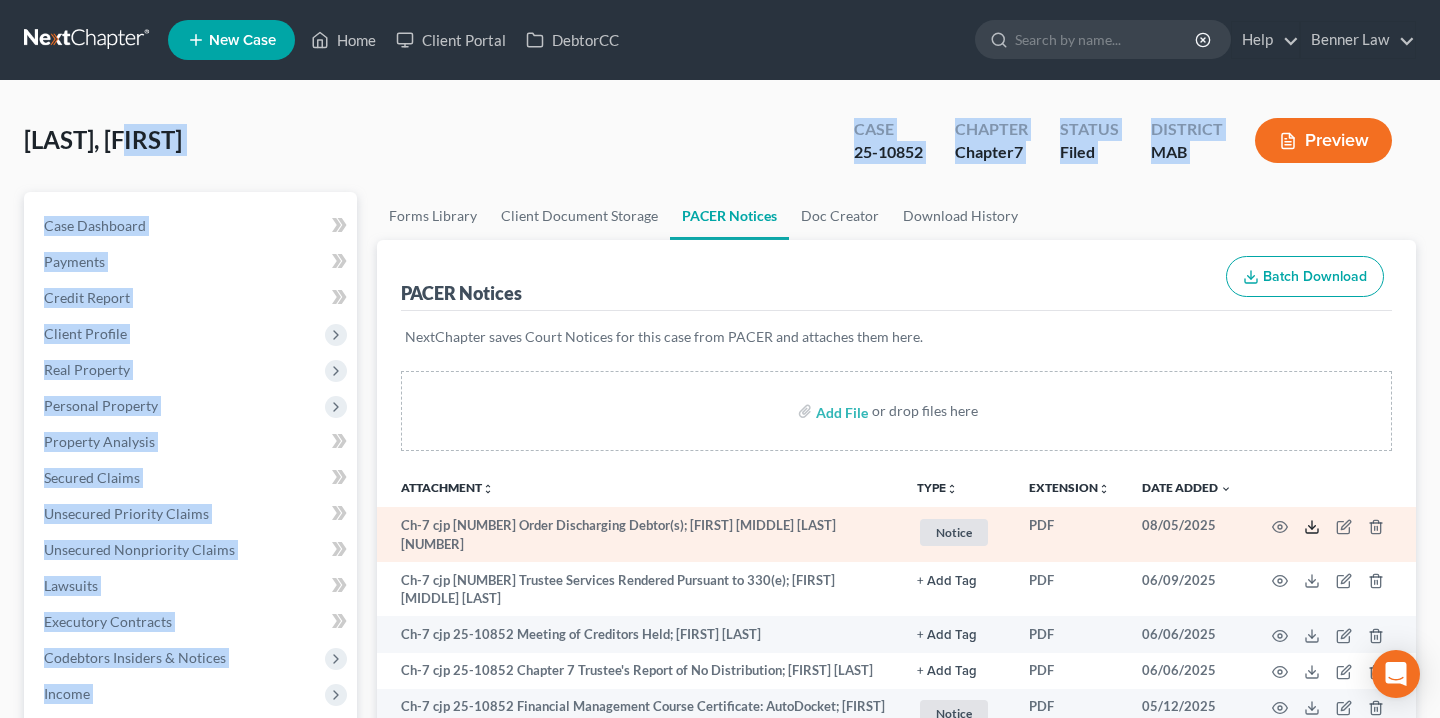 click 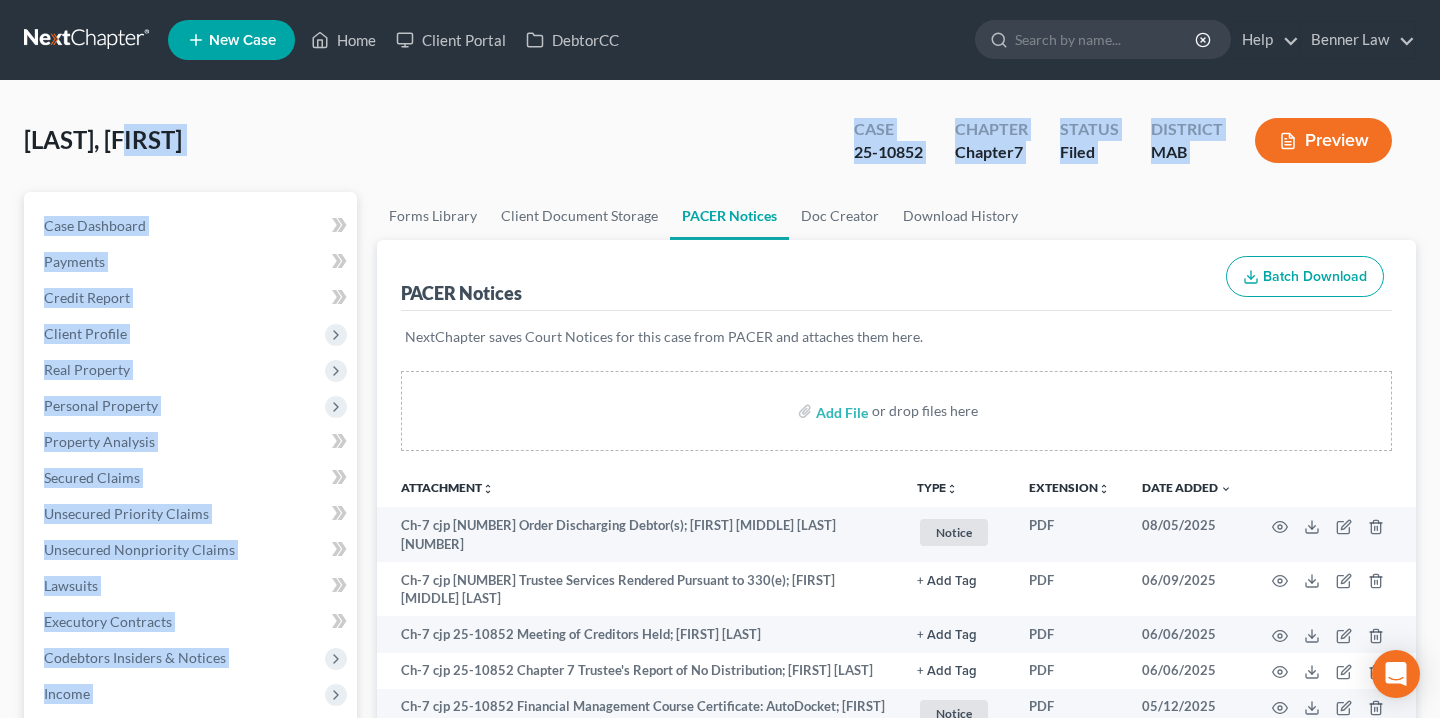 click on "[FIRST] [LAST] Upgraded Case [NUMBER] Chapter Chapter 7 Status Filed District MAB Preview" at bounding box center [720, 148] 